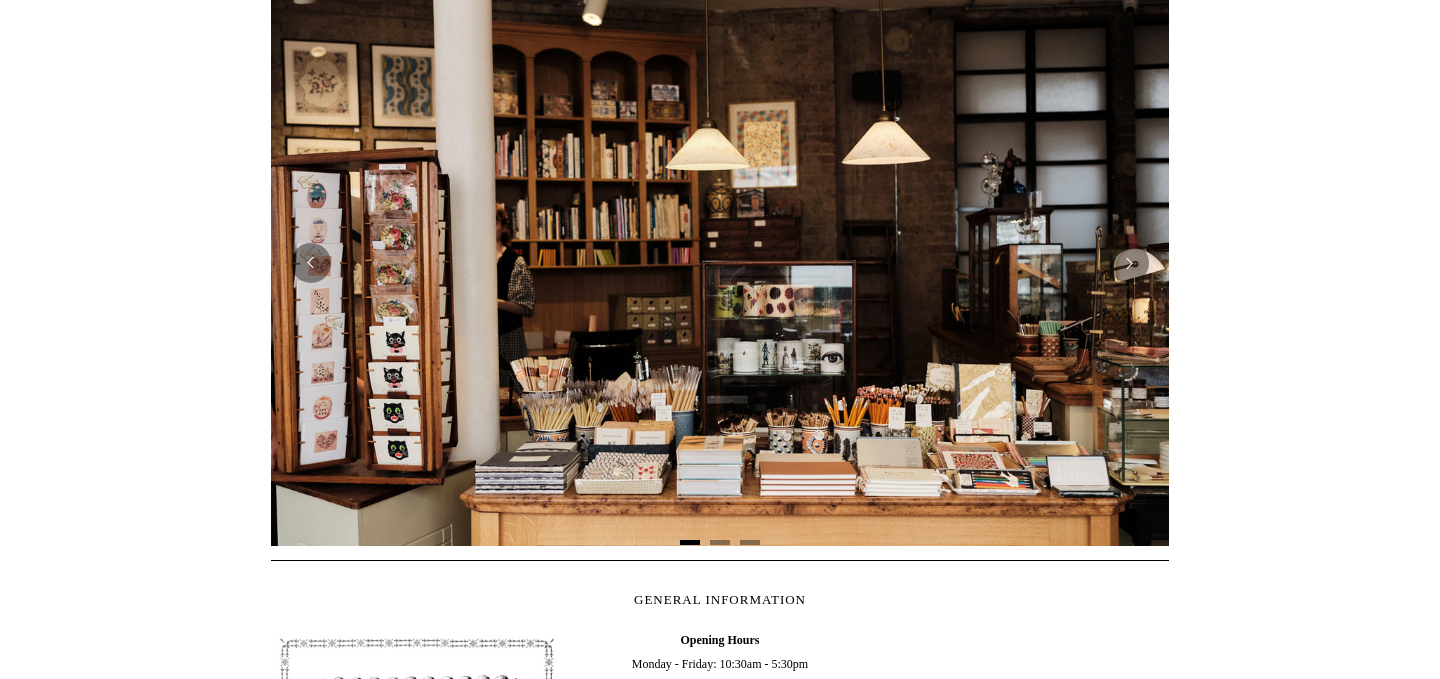scroll, scrollTop: 0, scrollLeft: 0, axis: both 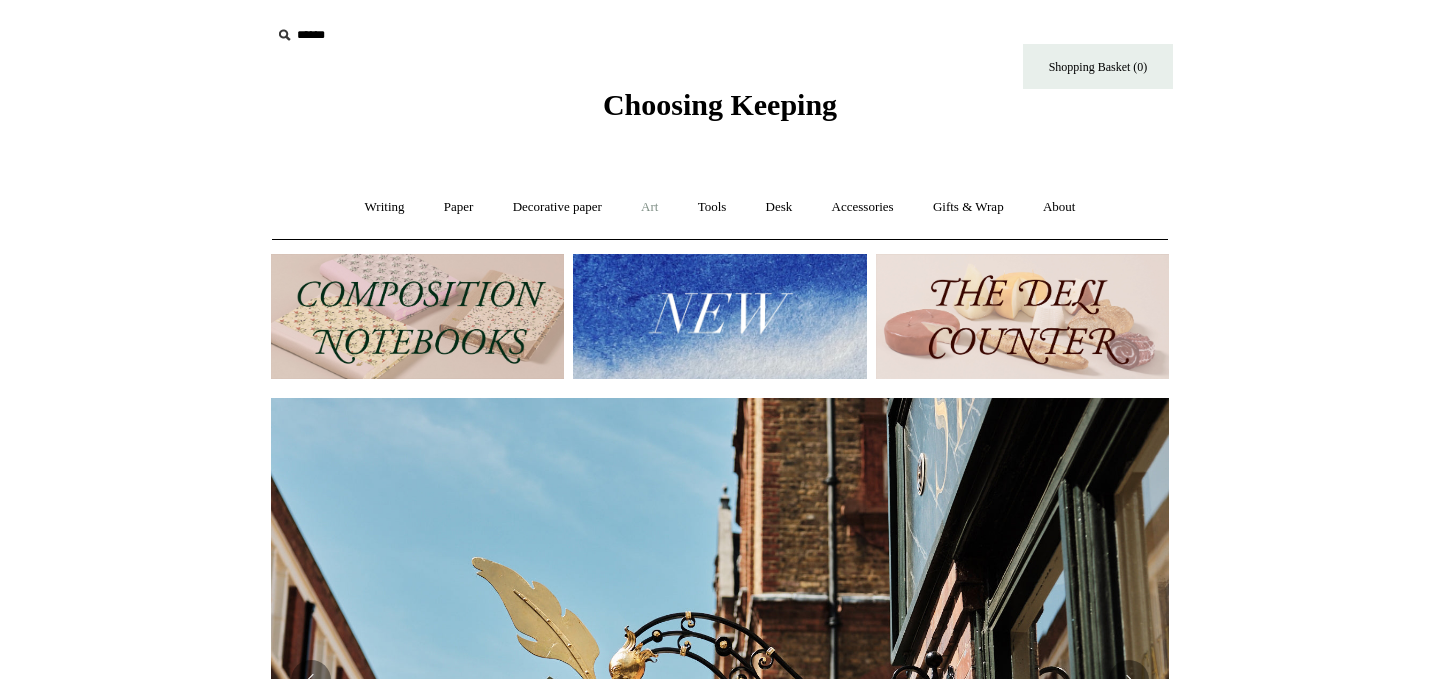 click on "Art +" at bounding box center (649, 207) 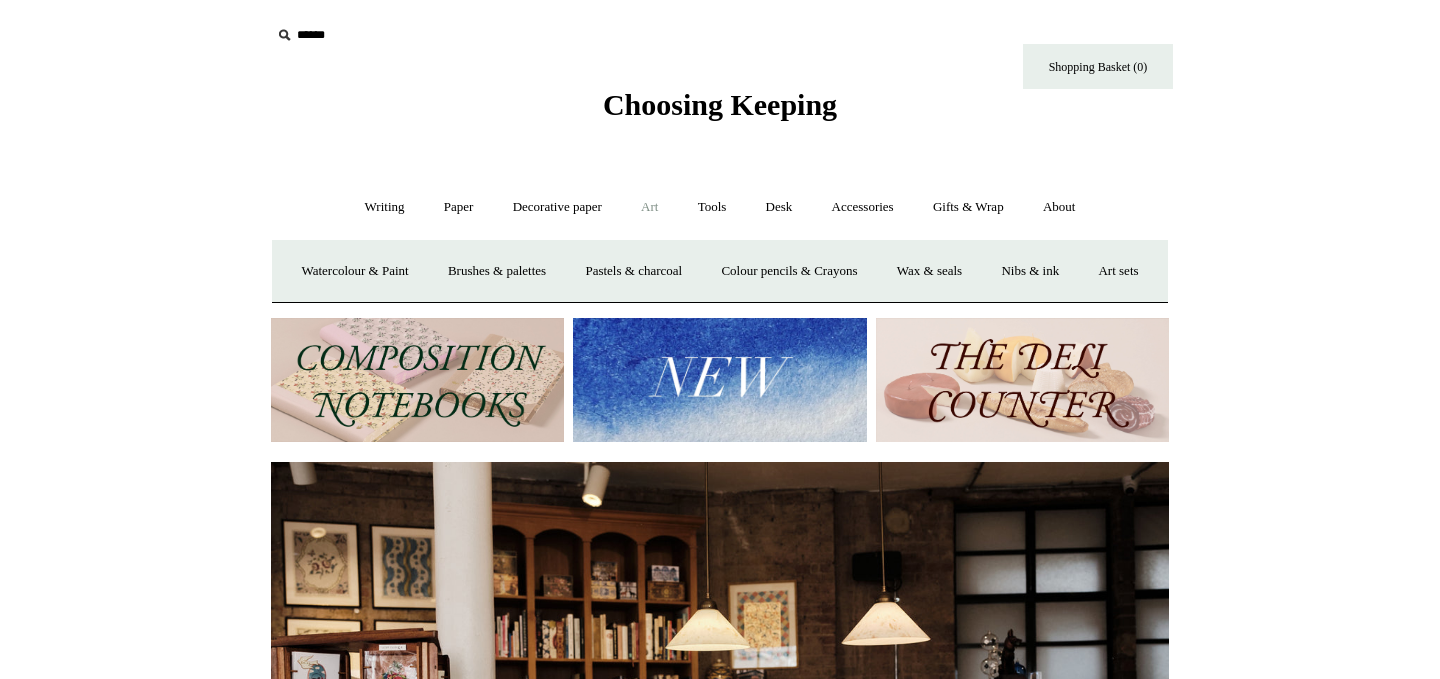 scroll, scrollTop: 0, scrollLeft: 261, axis: horizontal 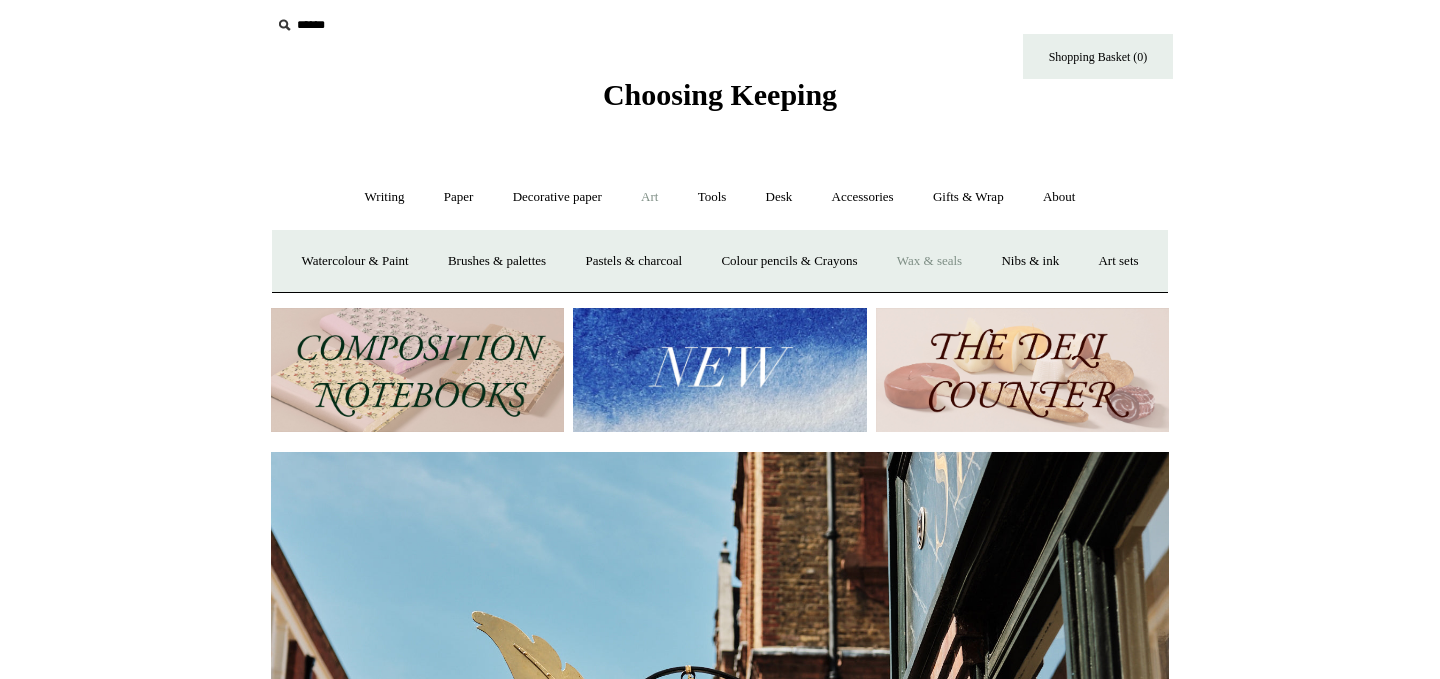 click on "Wax & seals" at bounding box center (929, 261) 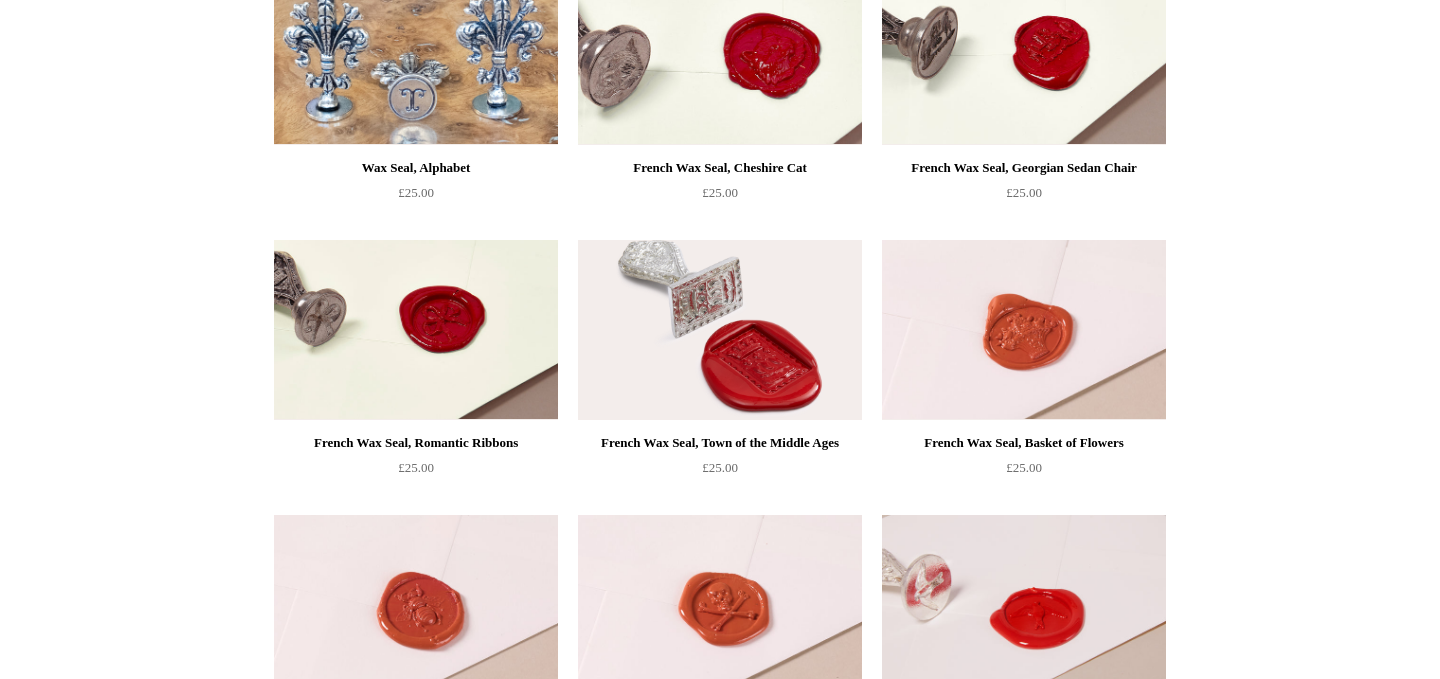 scroll, scrollTop: 567, scrollLeft: 0, axis: vertical 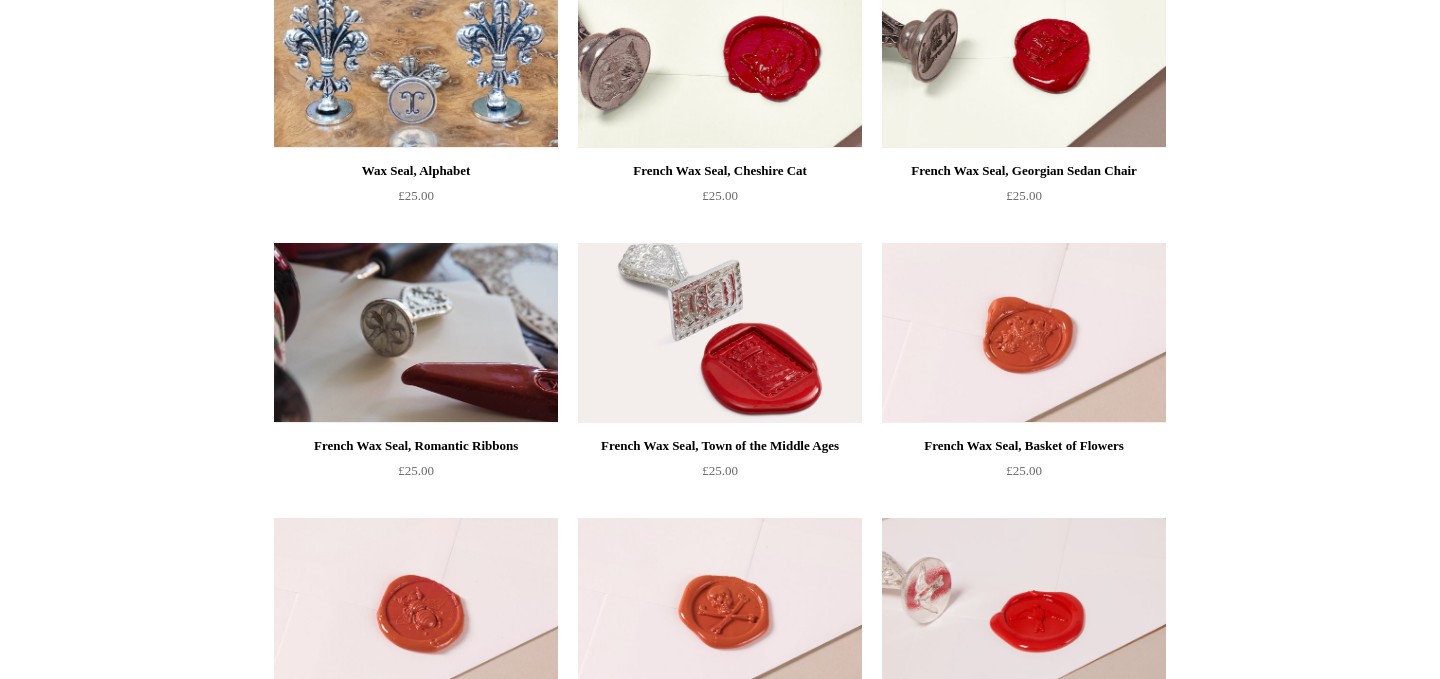 click at bounding box center [416, 333] 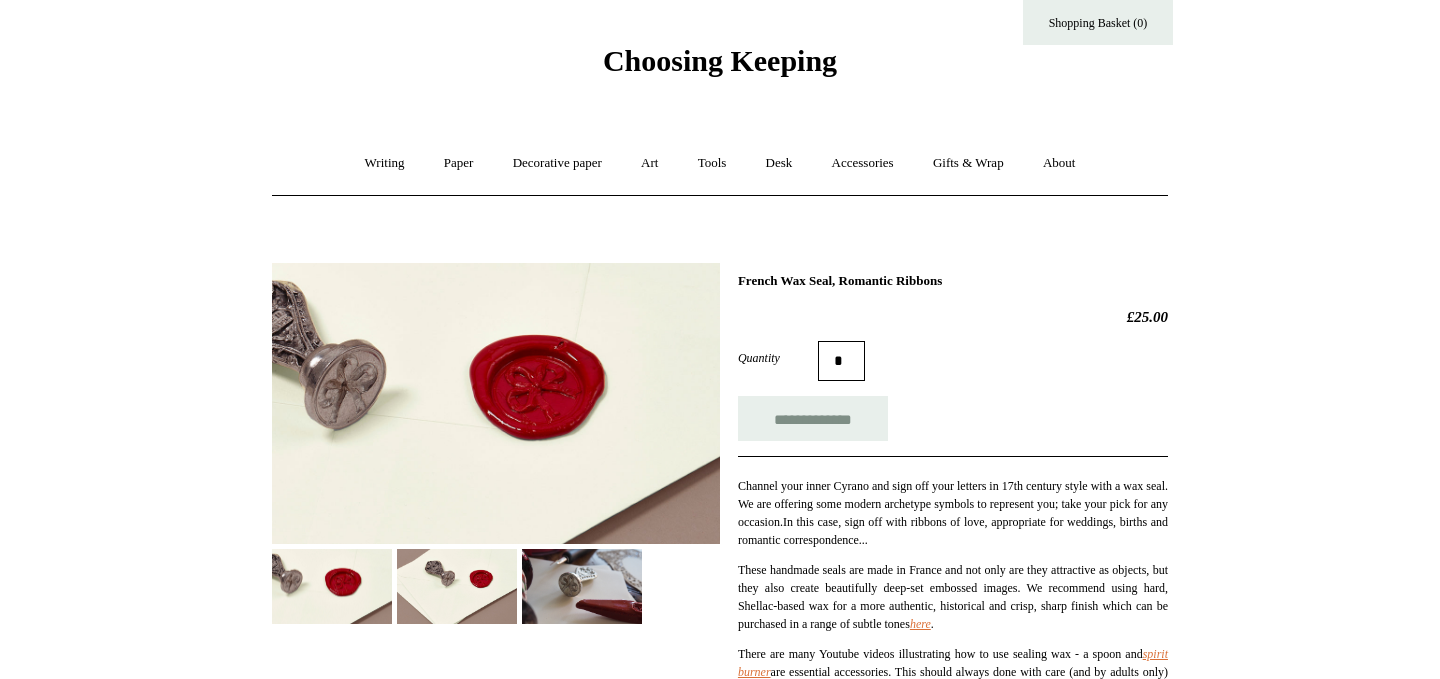scroll, scrollTop: 159, scrollLeft: 0, axis: vertical 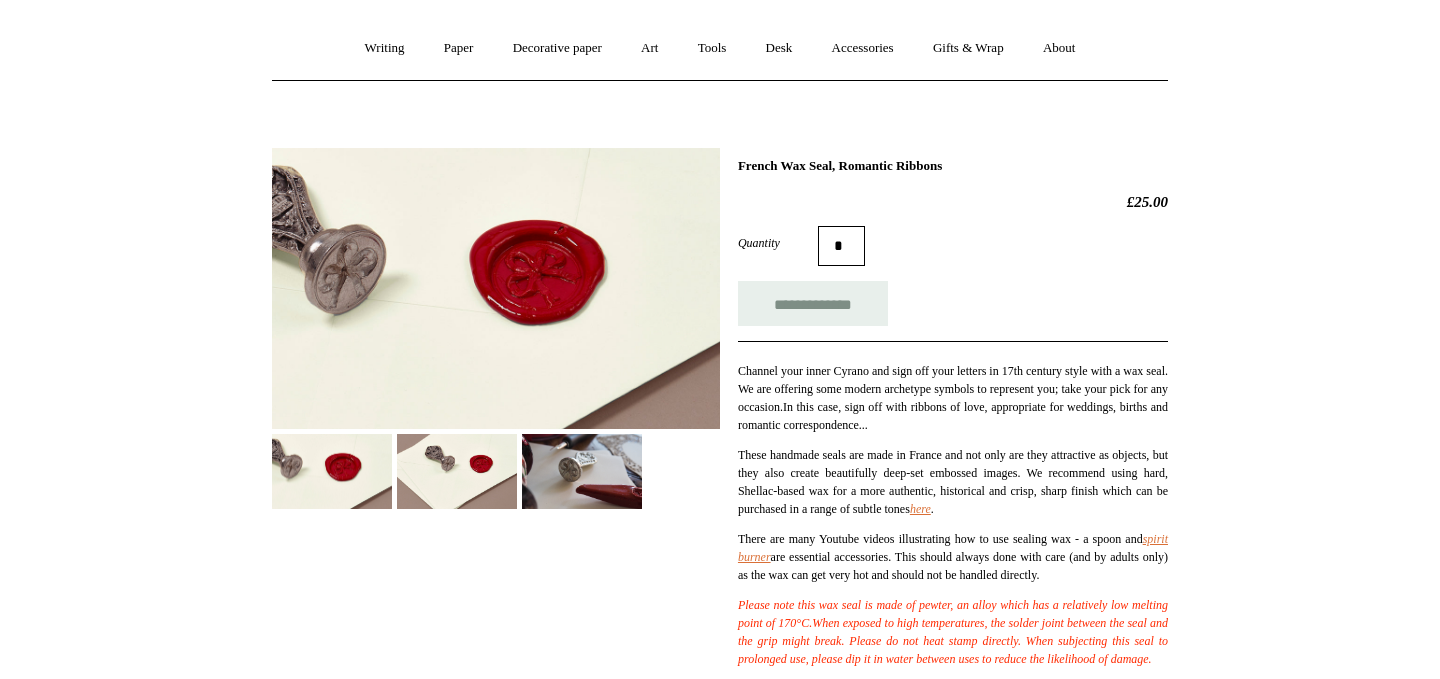 click at bounding box center [457, 471] 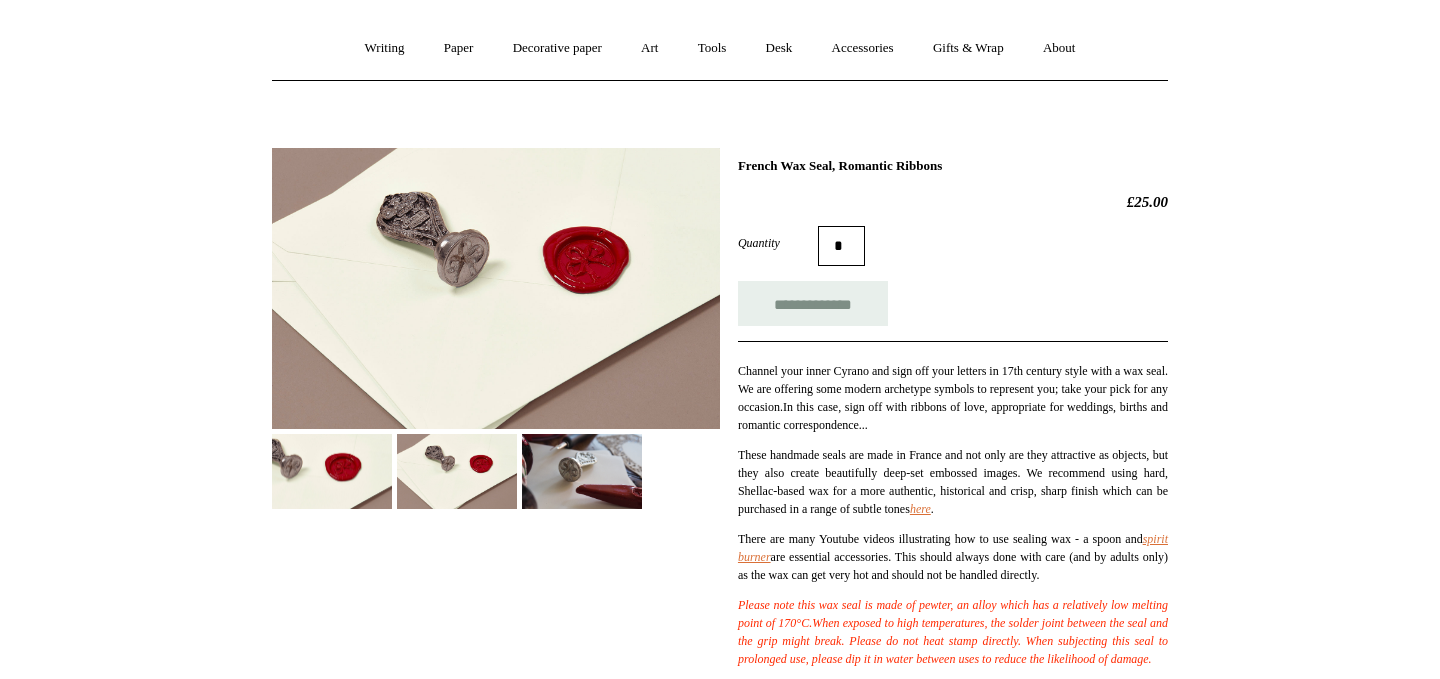 click at bounding box center (582, 471) 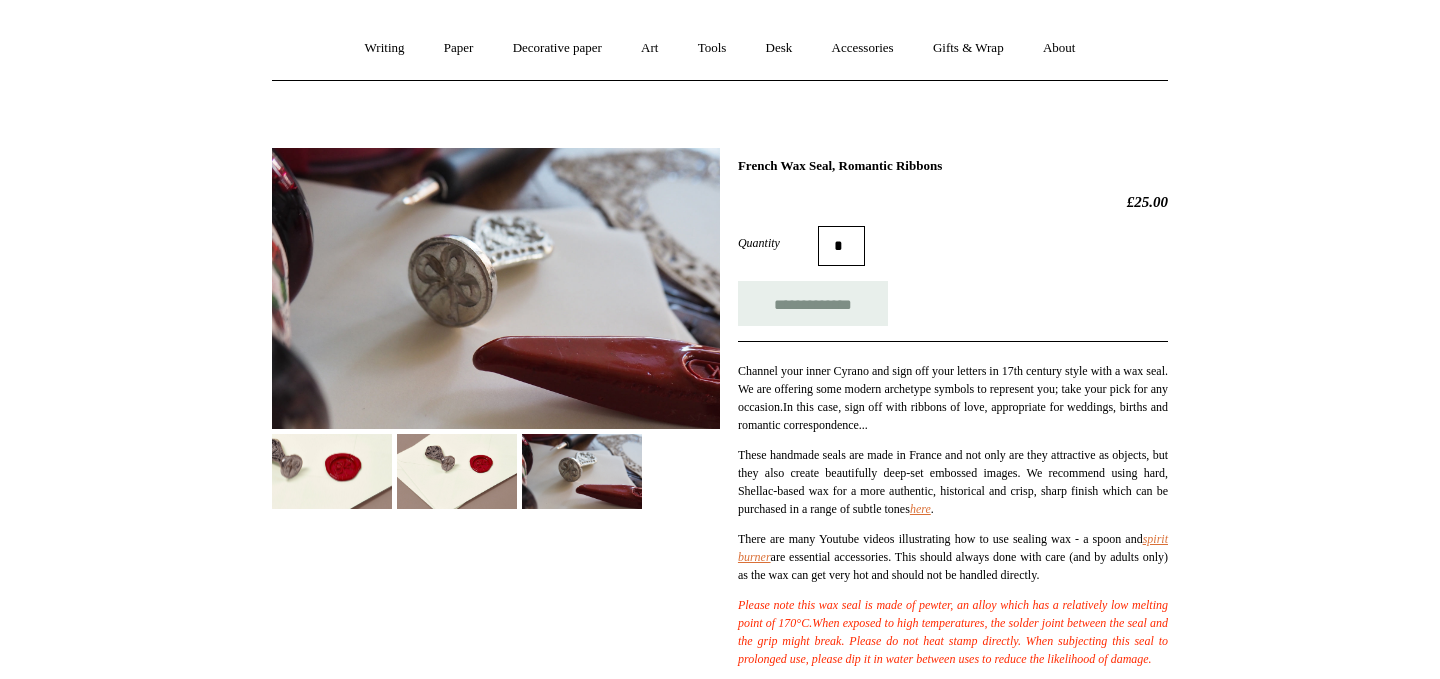 click at bounding box center [457, 471] 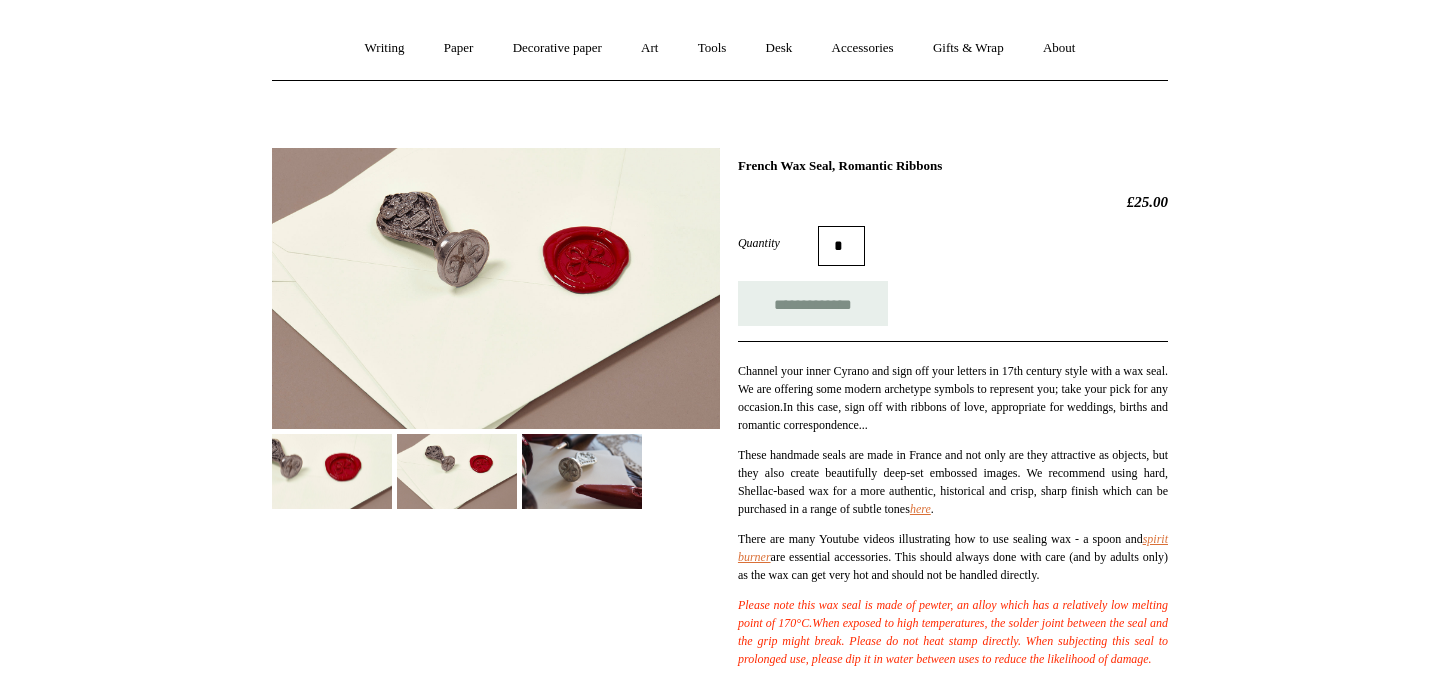 click at bounding box center (332, 471) 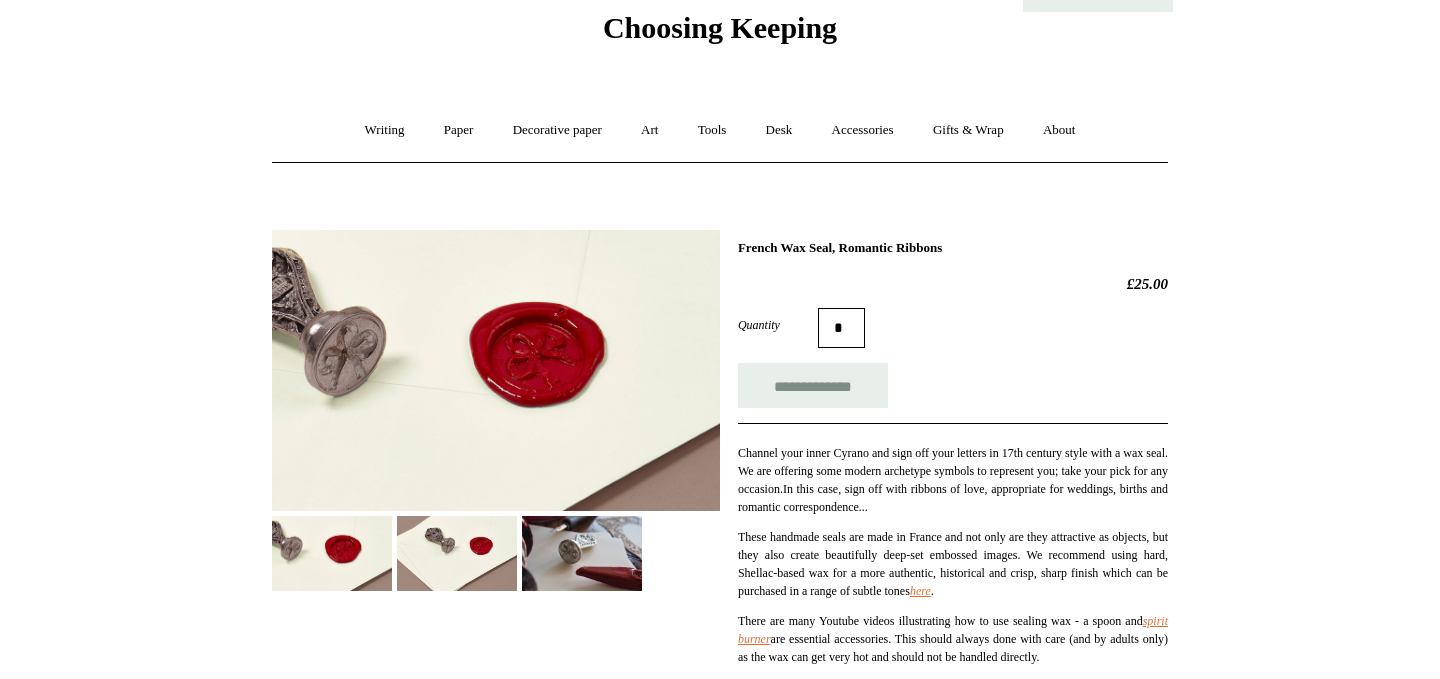 scroll, scrollTop: 0, scrollLeft: 0, axis: both 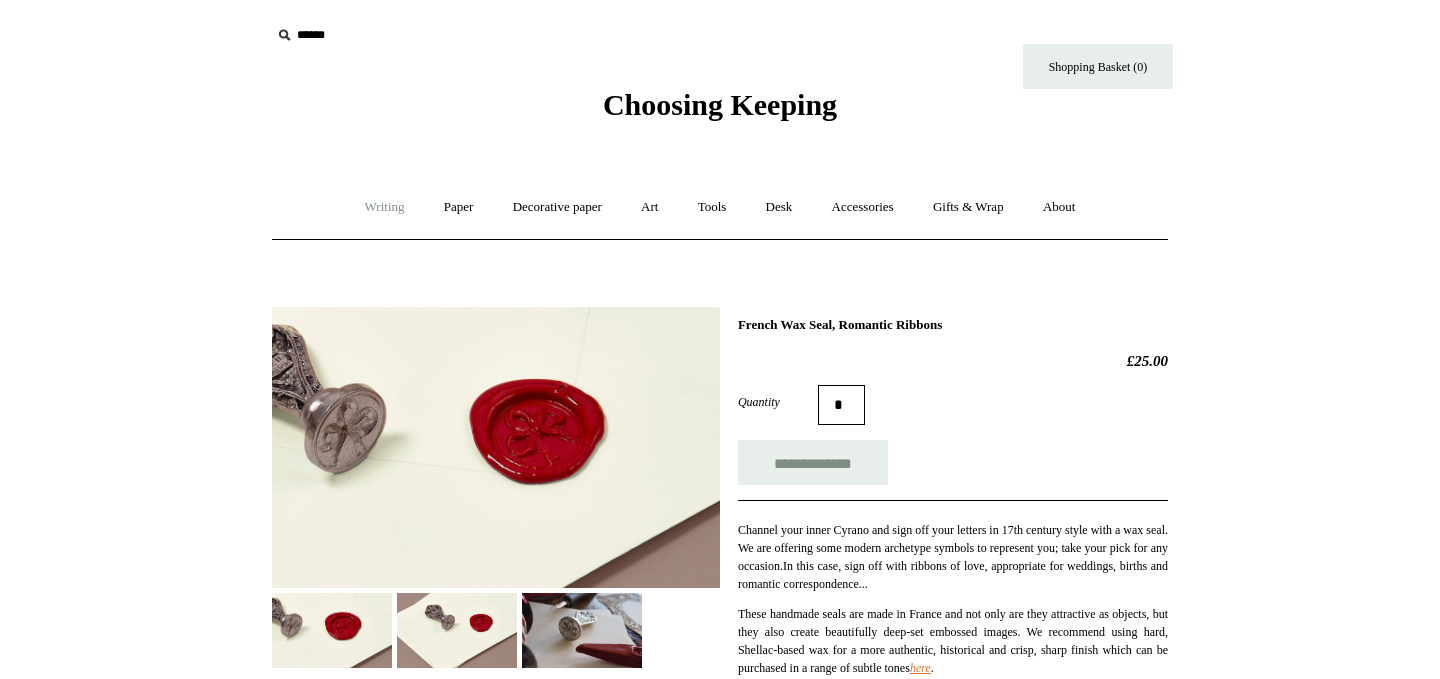 click on "Writing +" at bounding box center [385, 207] 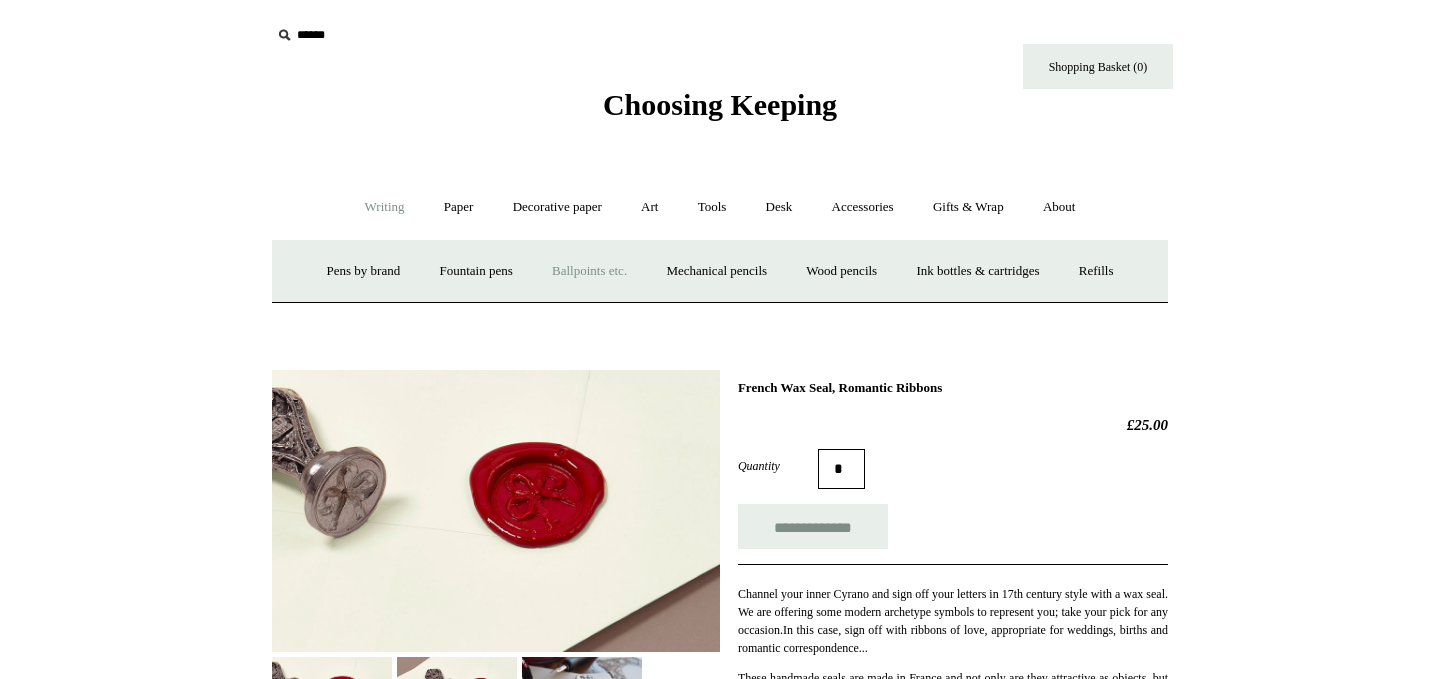 click on "Ballpoints etc. +" at bounding box center [589, 271] 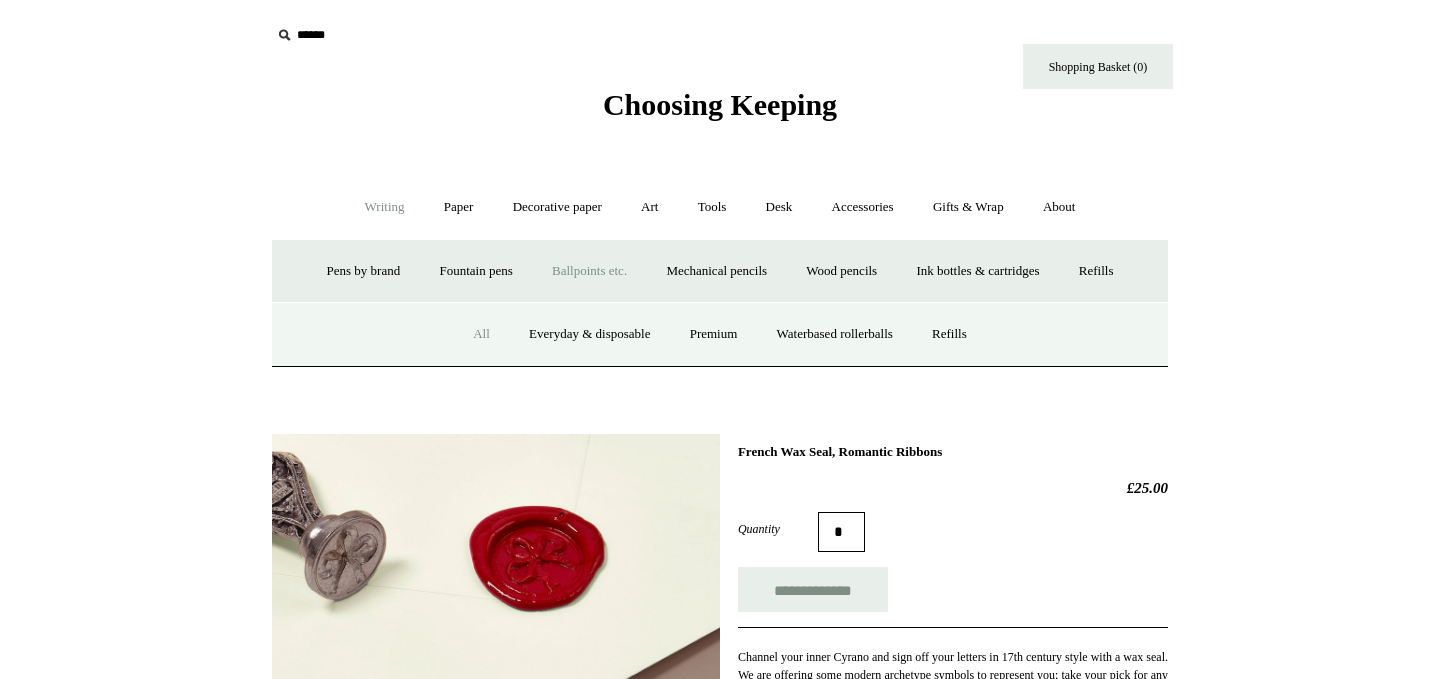 click on "All" at bounding box center [481, 334] 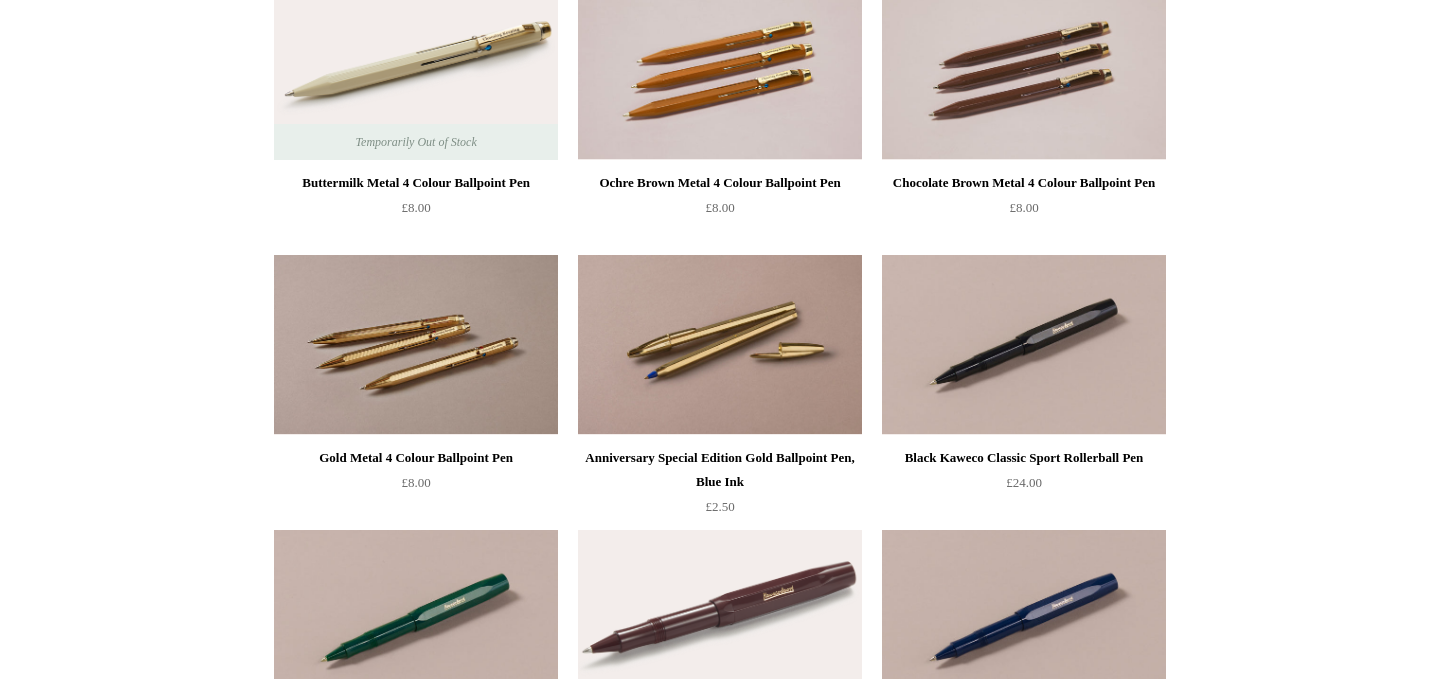scroll, scrollTop: 0, scrollLeft: 0, axis: both 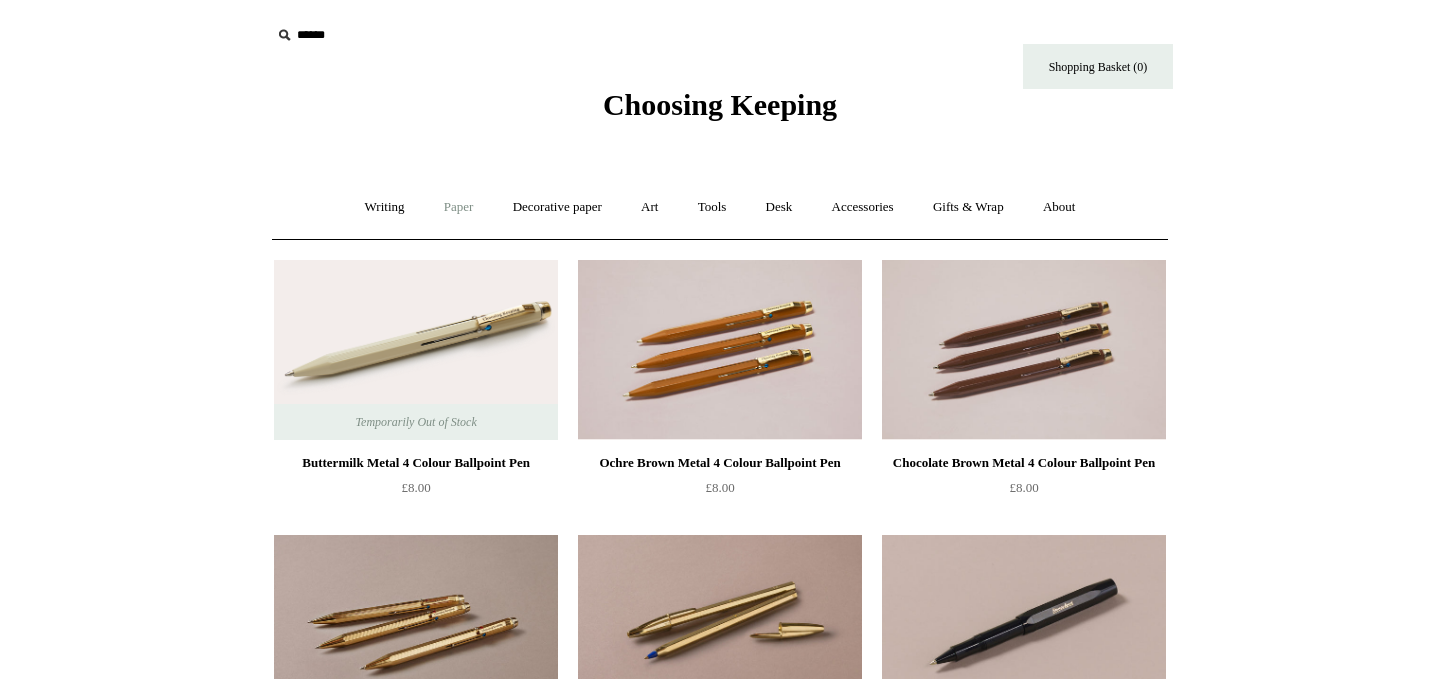 click on "Paper +" at bounding box center (459, 207) 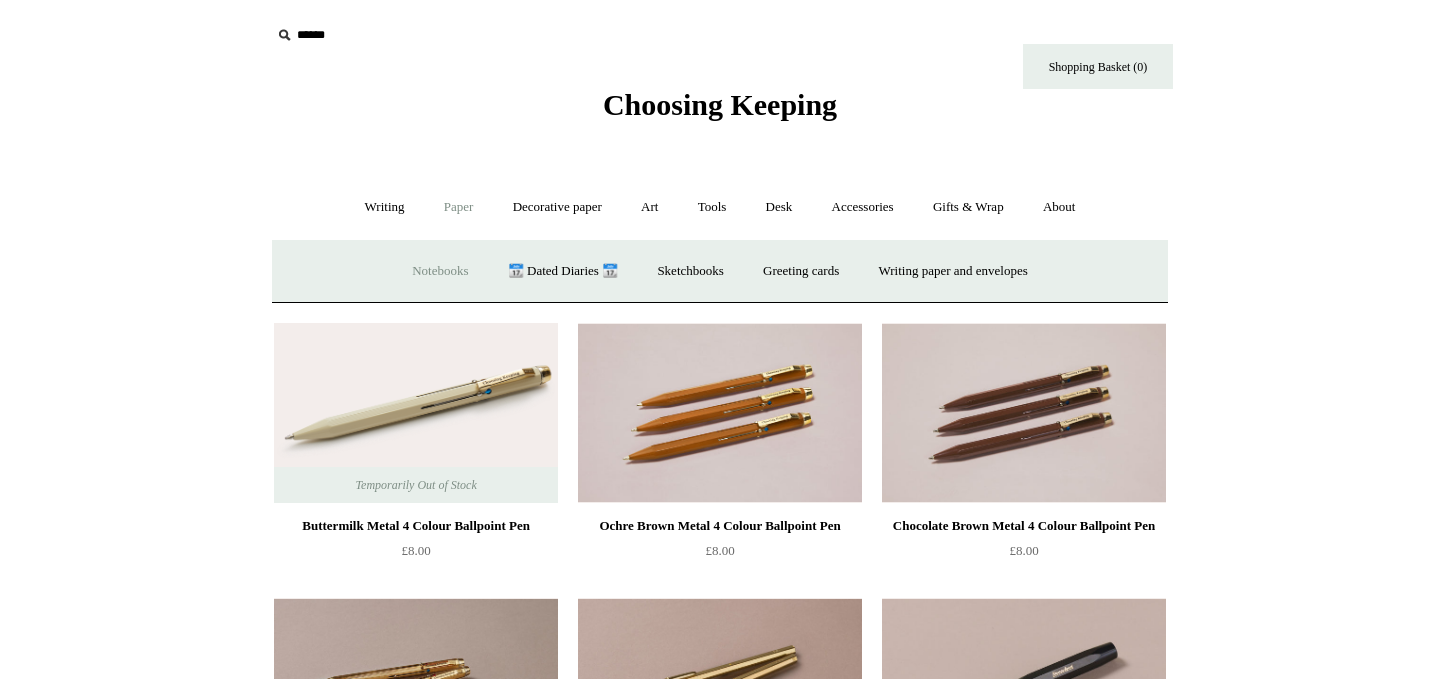 click on "Notebooks +" at bounding box center [440, 271] 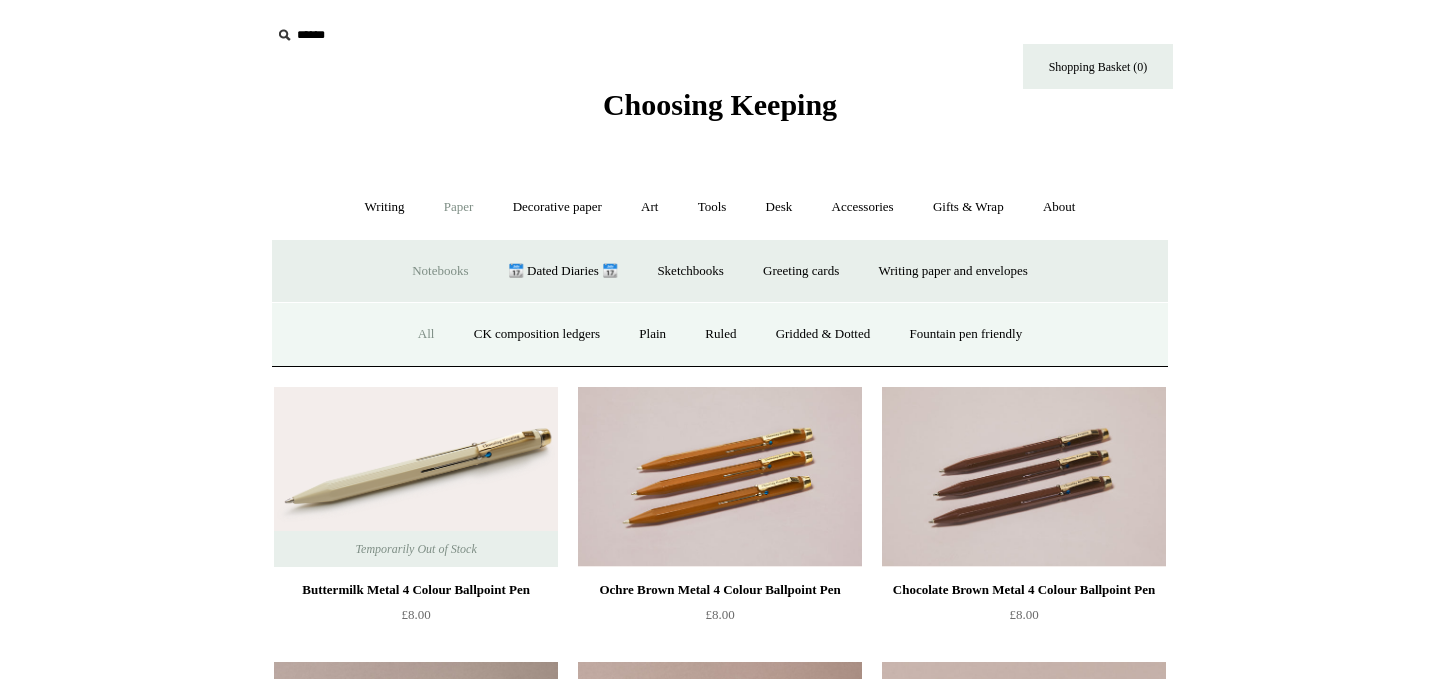 click on "All" at bounding box center (426, 334) 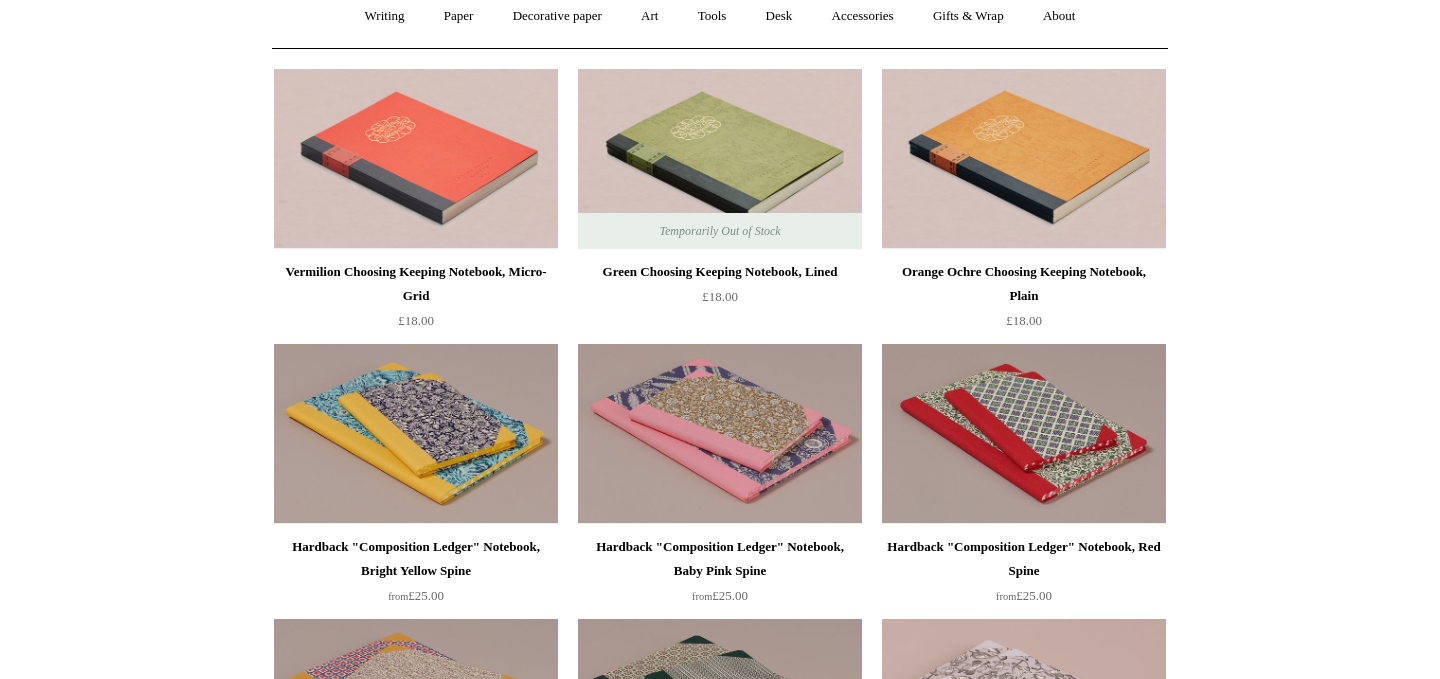 scroll, scrollTop: 0, scrollLeft: 0, axis: both 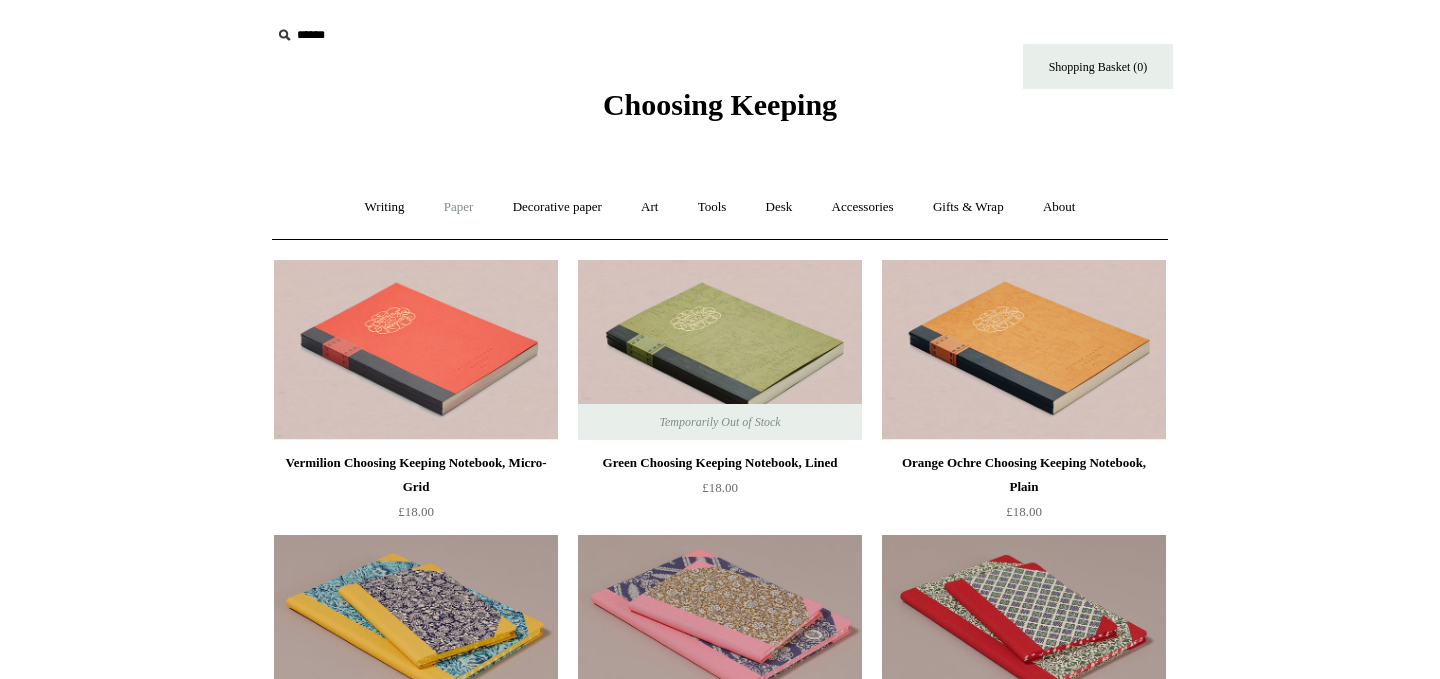 click on "Paper +" at bounding box center [459, 207] 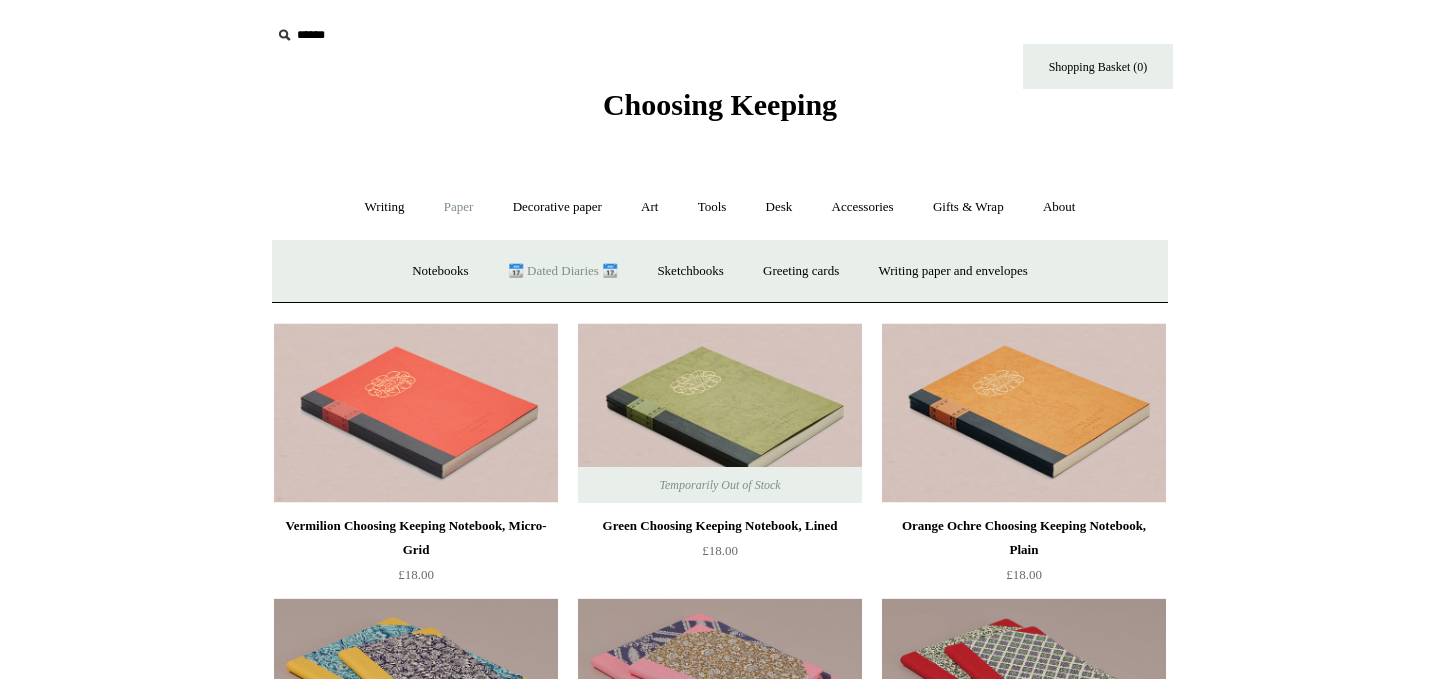 click on "📆 Dated Diaries 📆" at bounding box center (563, 271) 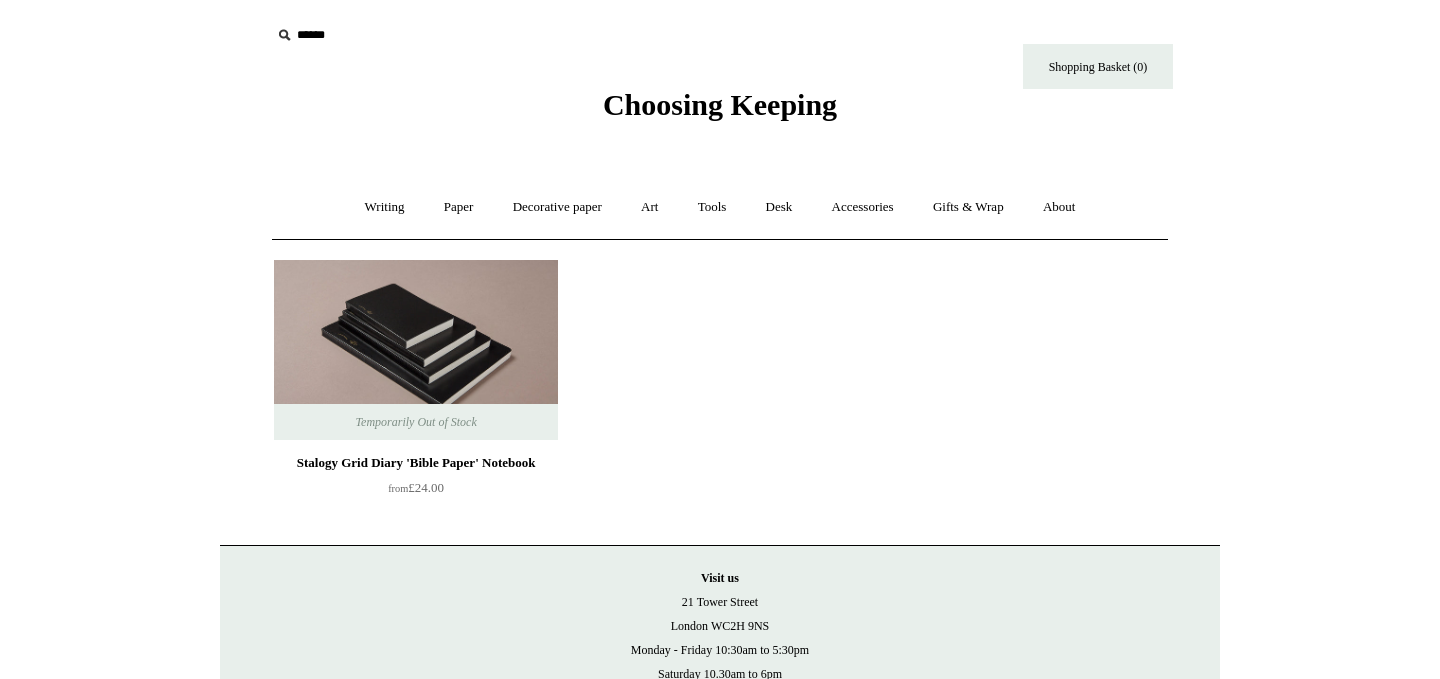 scroll, scrollTop: 0, scrollLeft: 0, axis: both 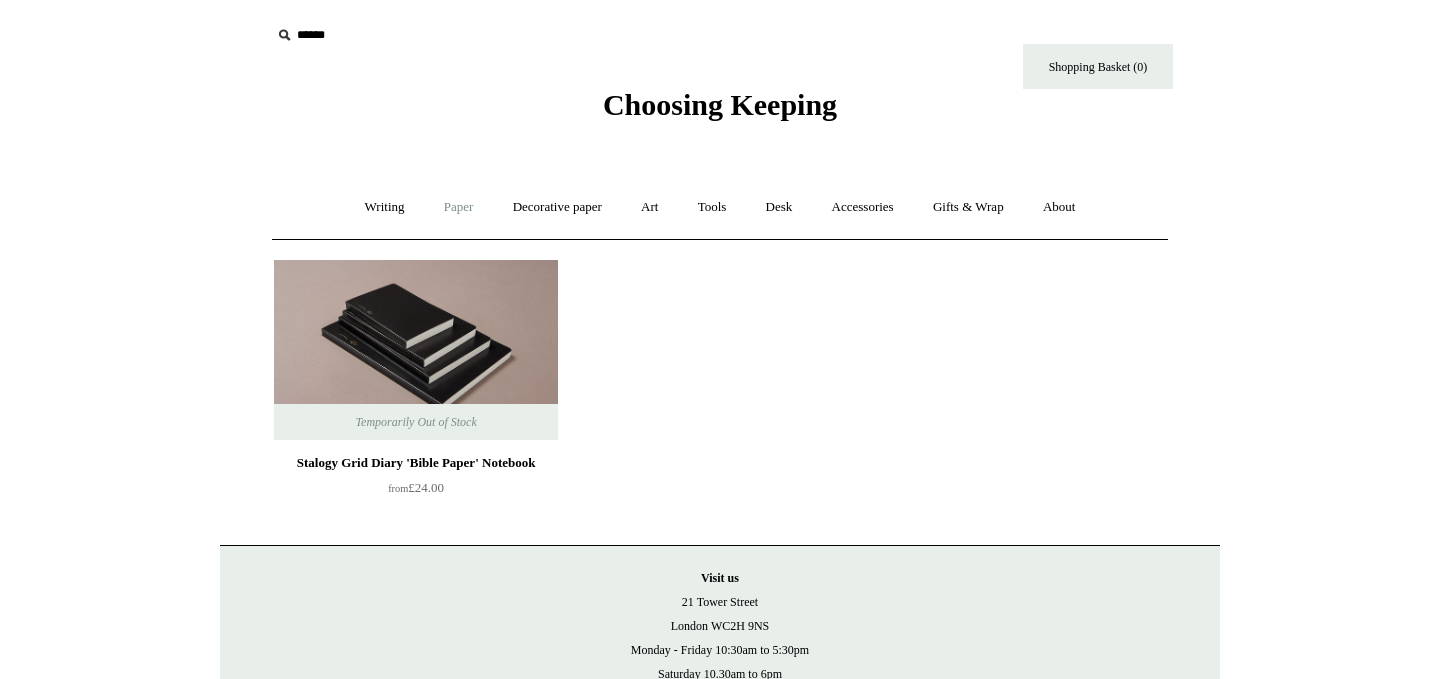 click on "Paper +" at bounding box center [459, 207] 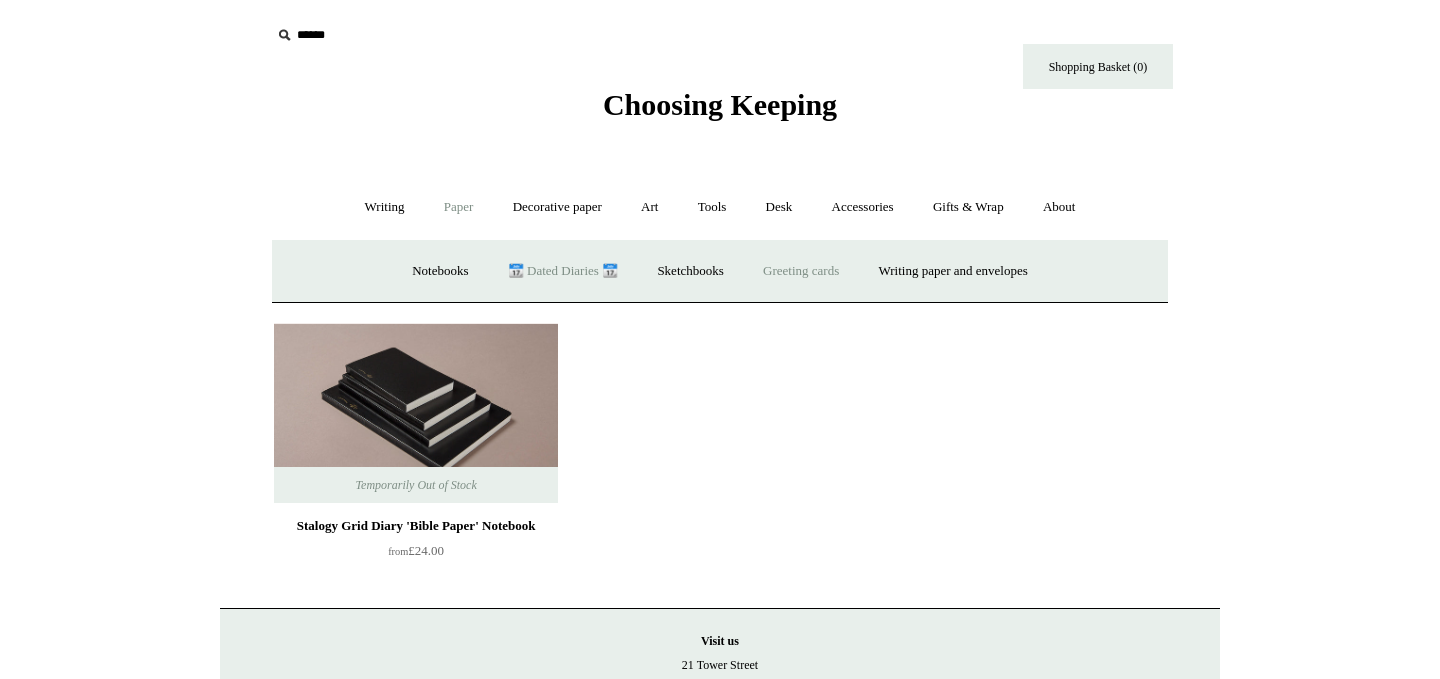 click on "Greeting cards +" at bounding box center (801, 271) 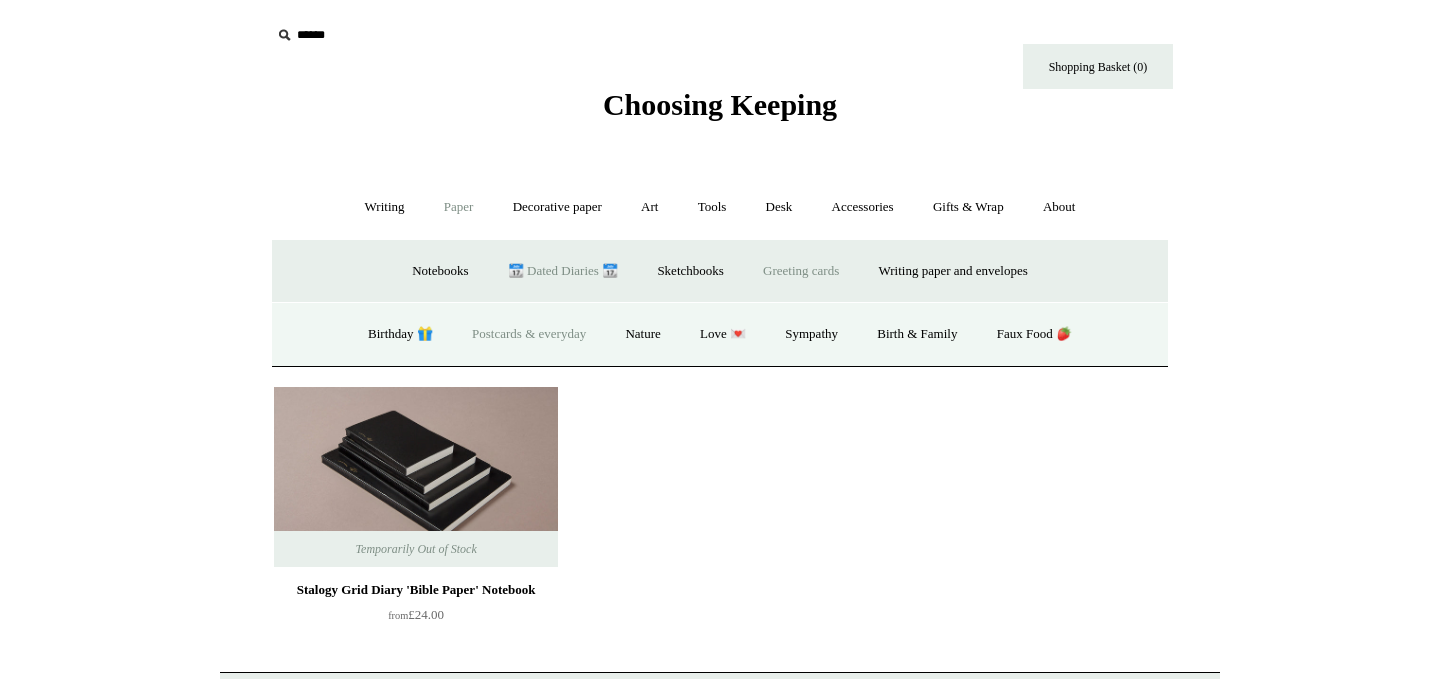 click on "Postcards & everyday" at bounding box center [529, 334] 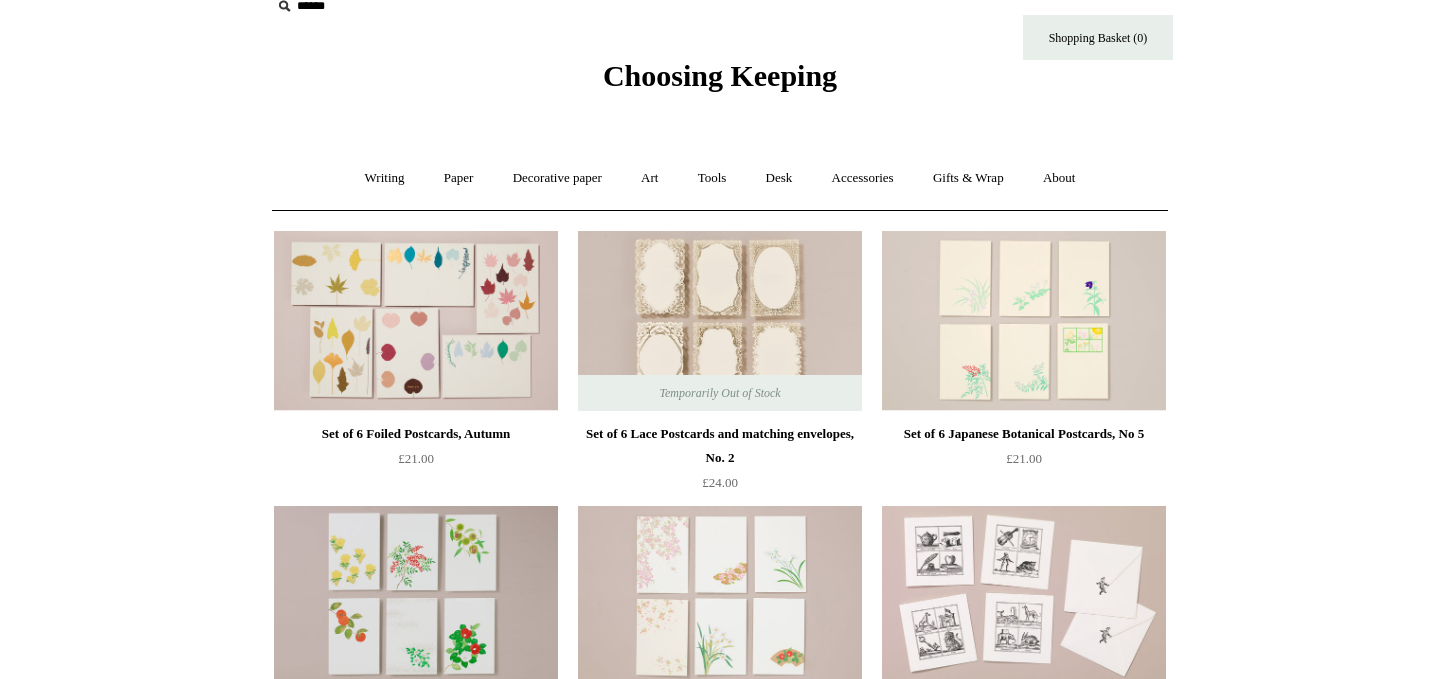 scroll, scrollTop: 0, scrollLeft: 0, axis: both 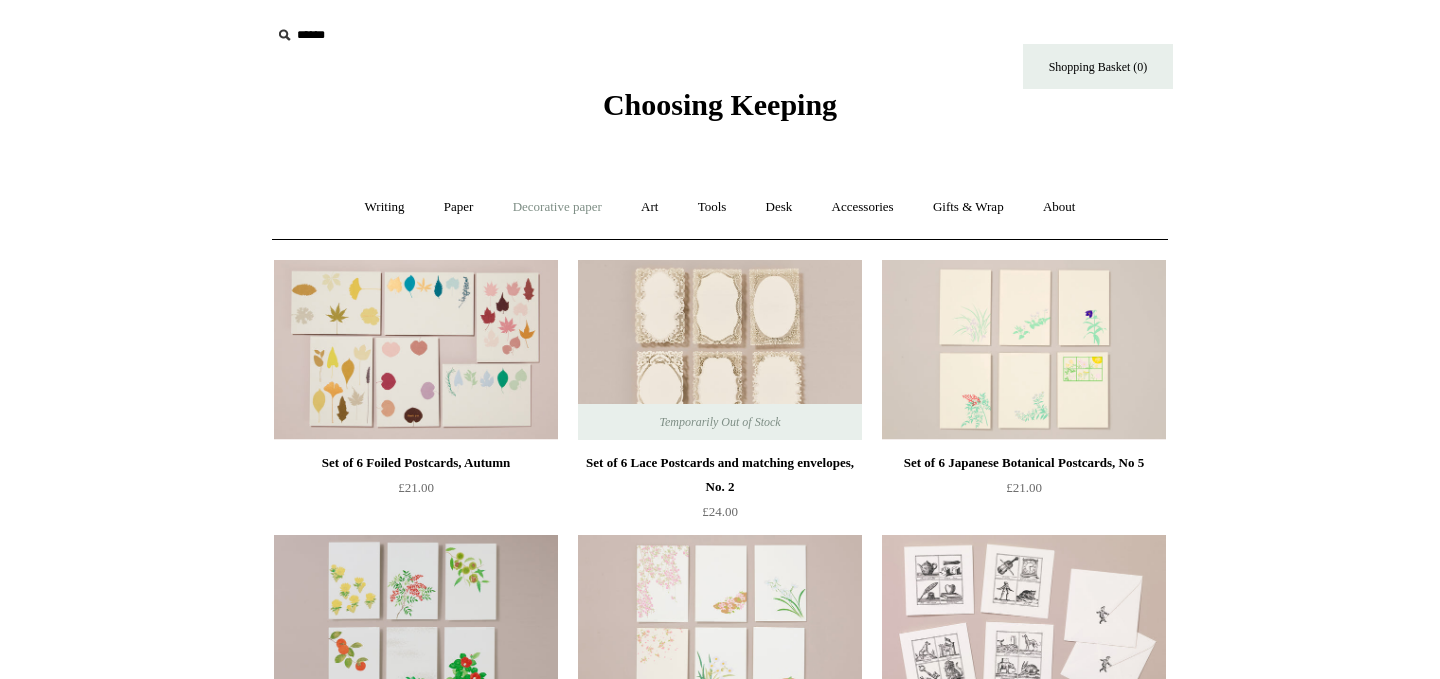 click on "Decorative paper +" at bounding box center [557, 207] 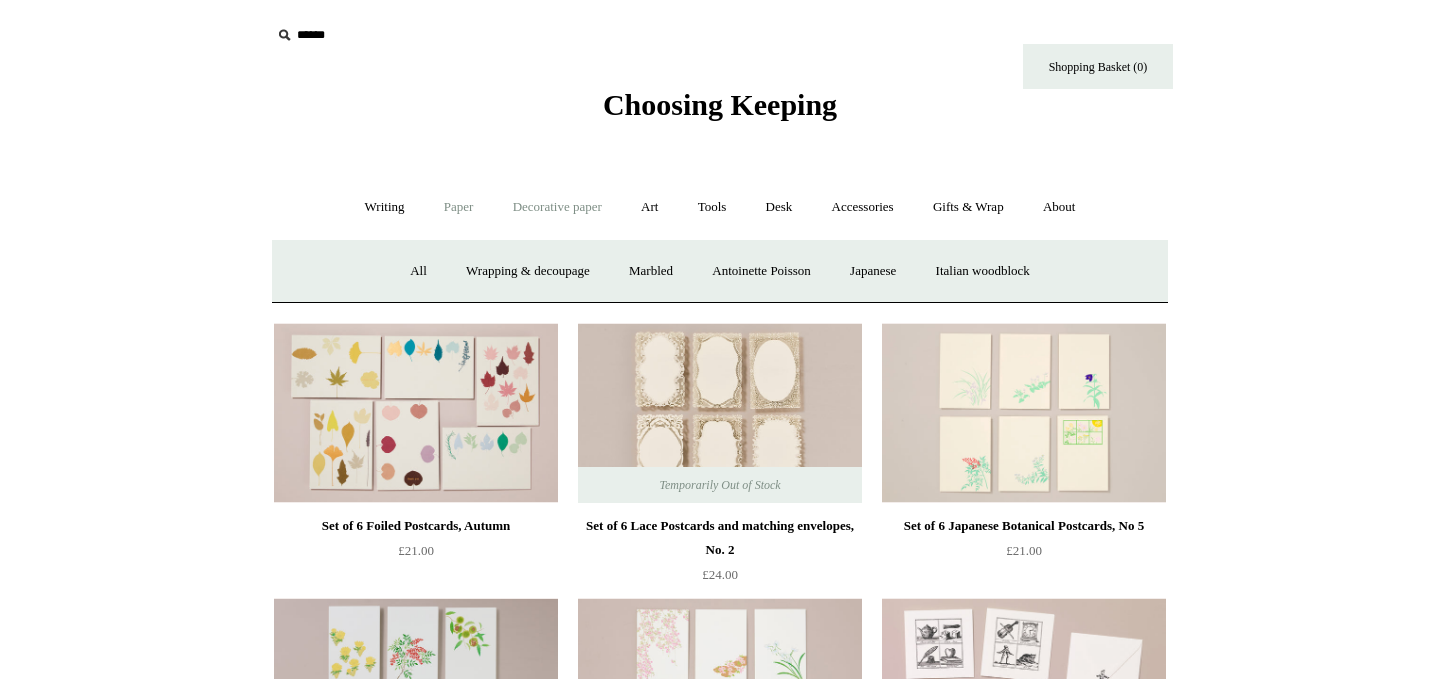click on "Paper +" at bounding box center (459, 207) 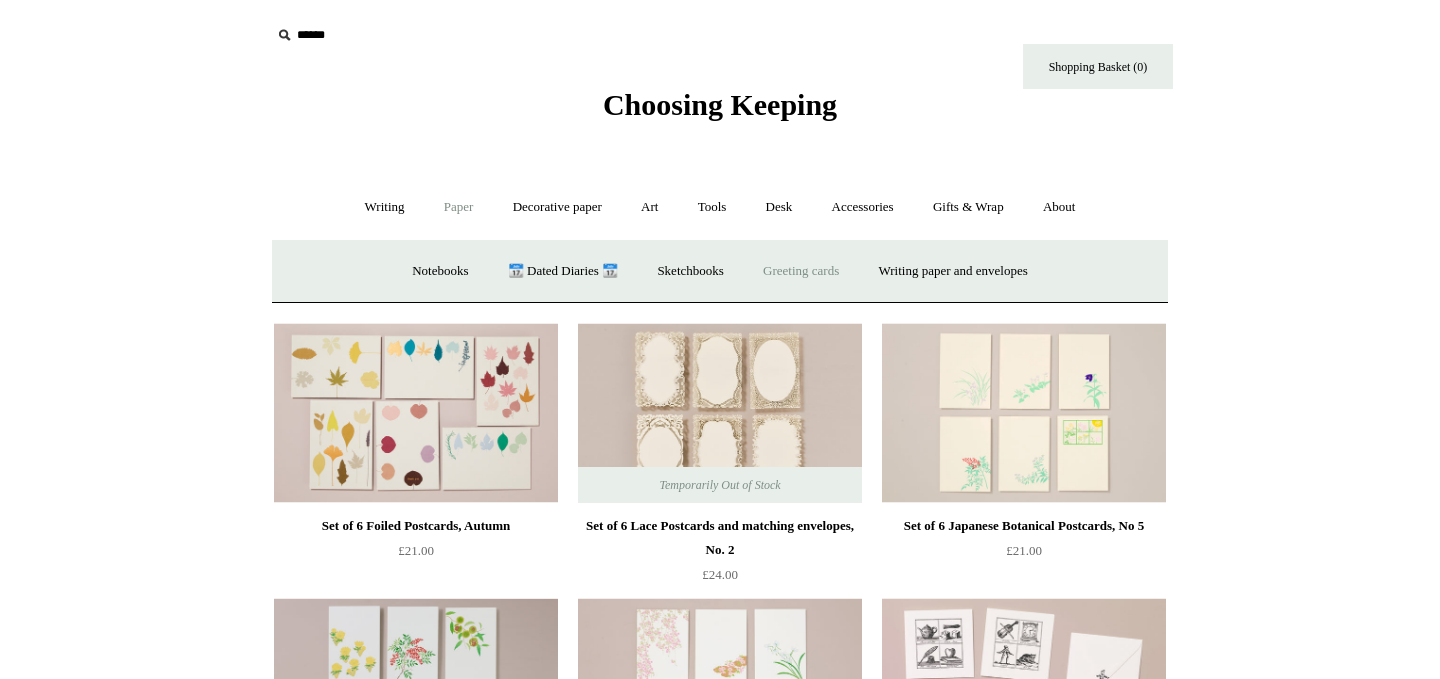 click on "Greeting cards +" at bounding box center [801, 271] 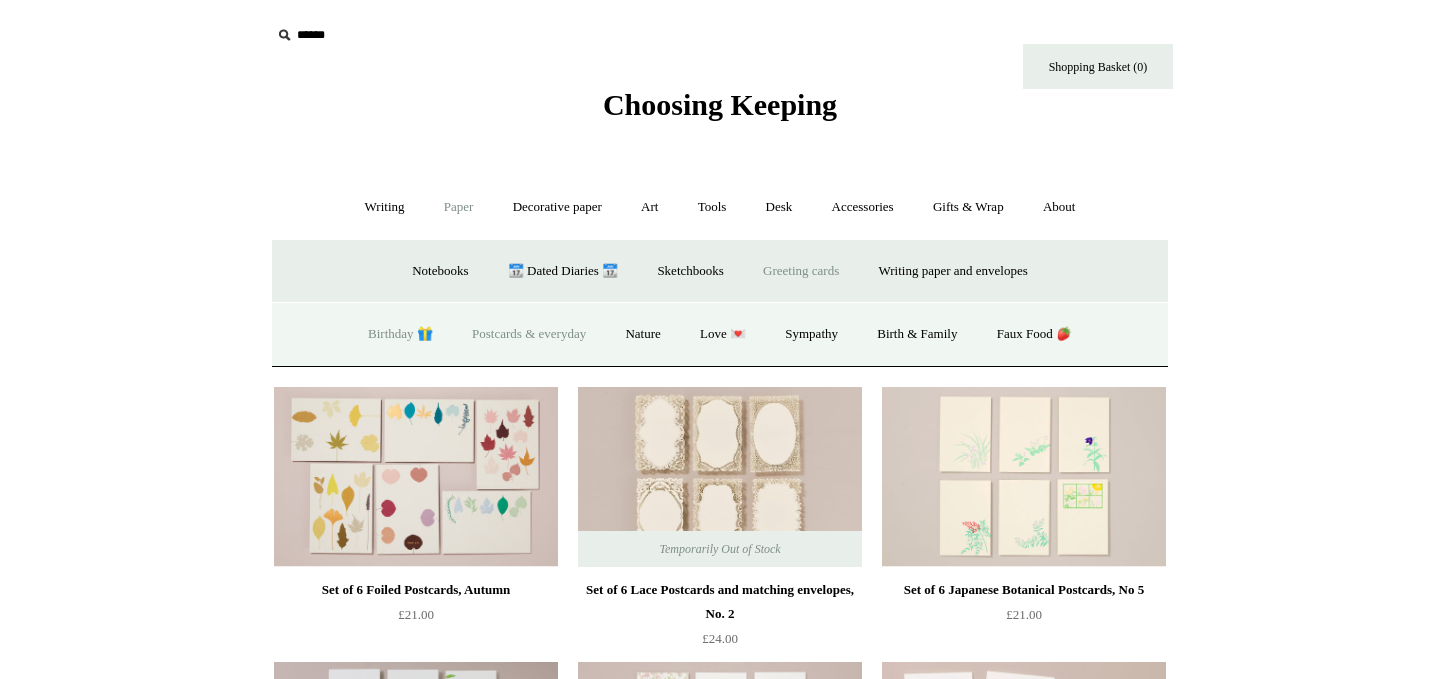 click on "Birthday 🎁" at bounding box center (400, 334) 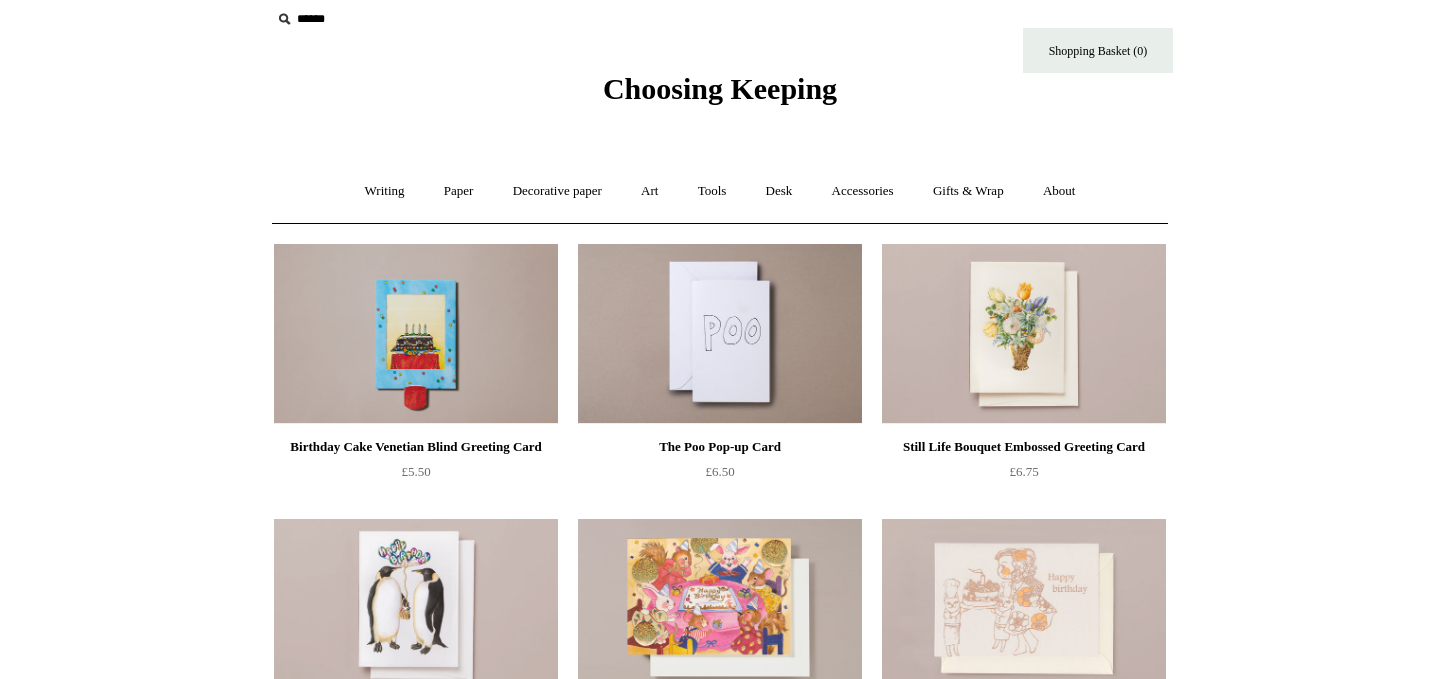 scroll, scrollTop: 0, scrollLeft: 0, axis: both 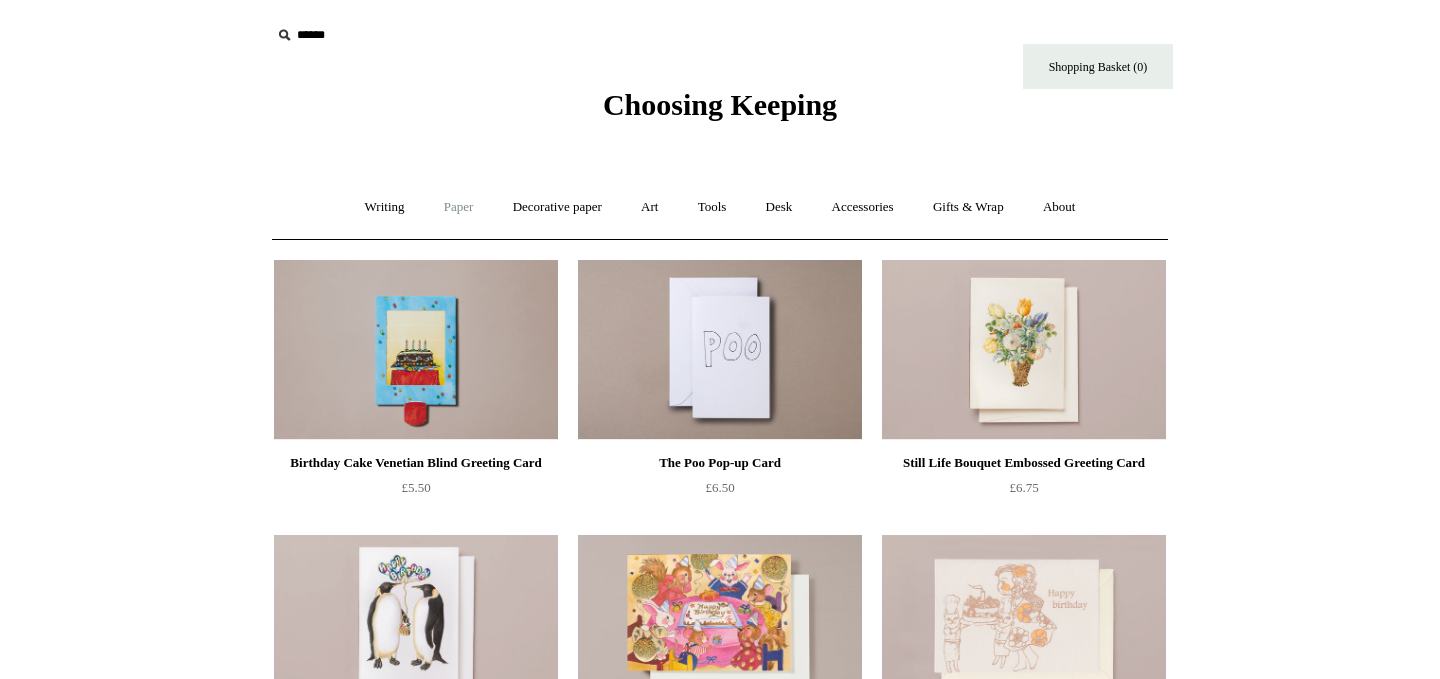 click on "Paper +" at bounding box center (459, 207) 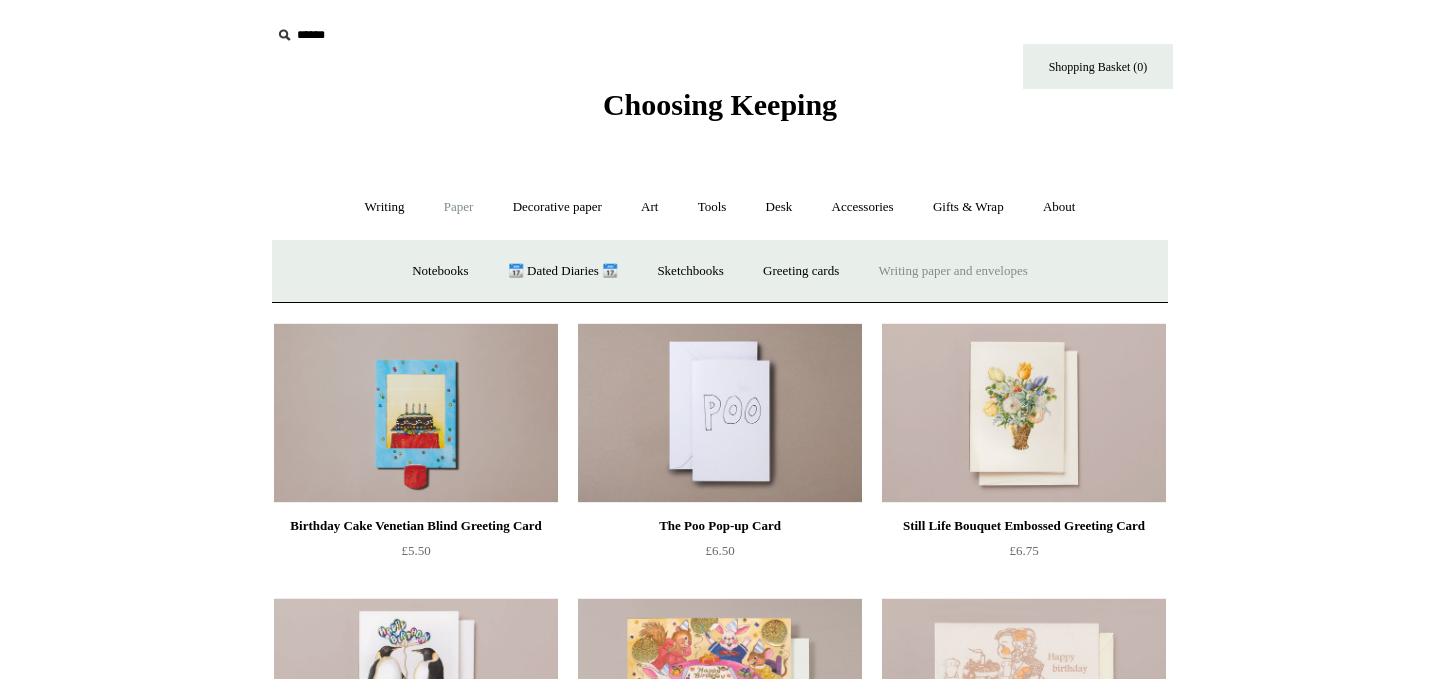 click on "Writing paper and envelopes +" at bounding box center (953, 271) 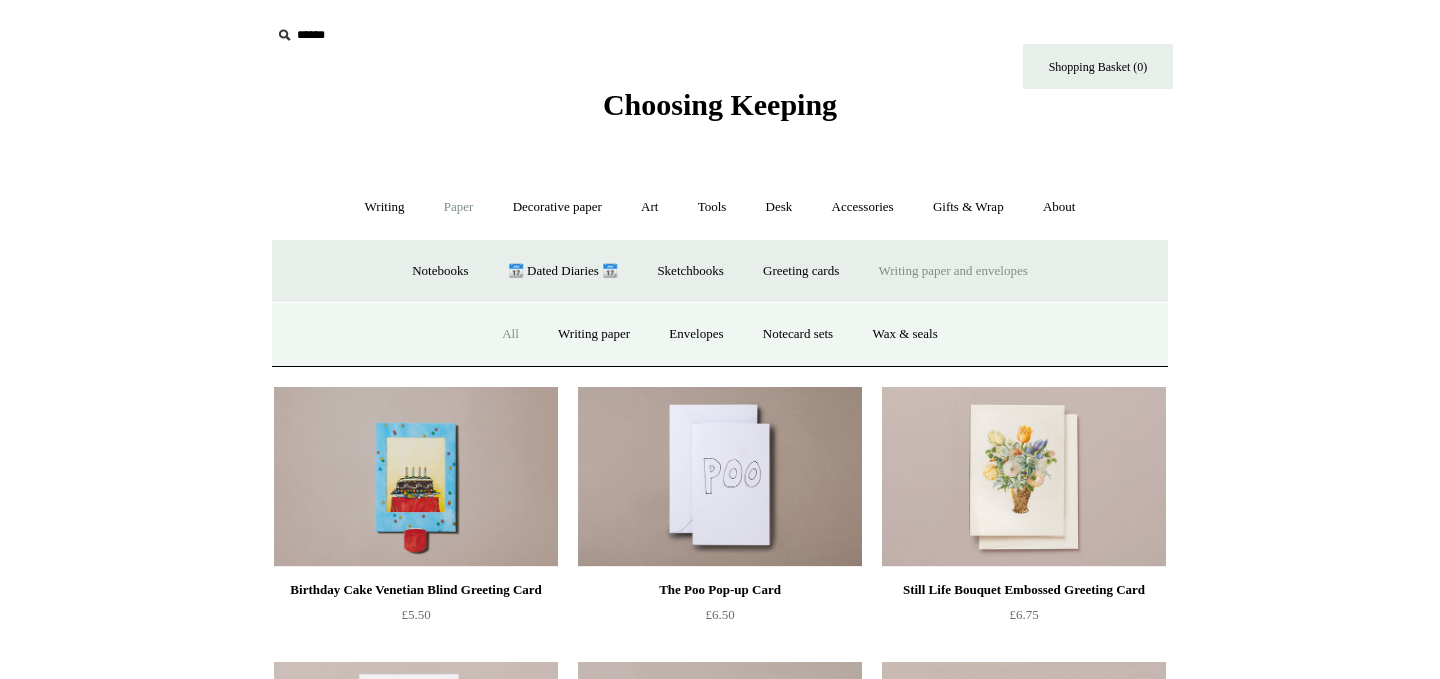 click on "All" at bounding box center (510, 334) 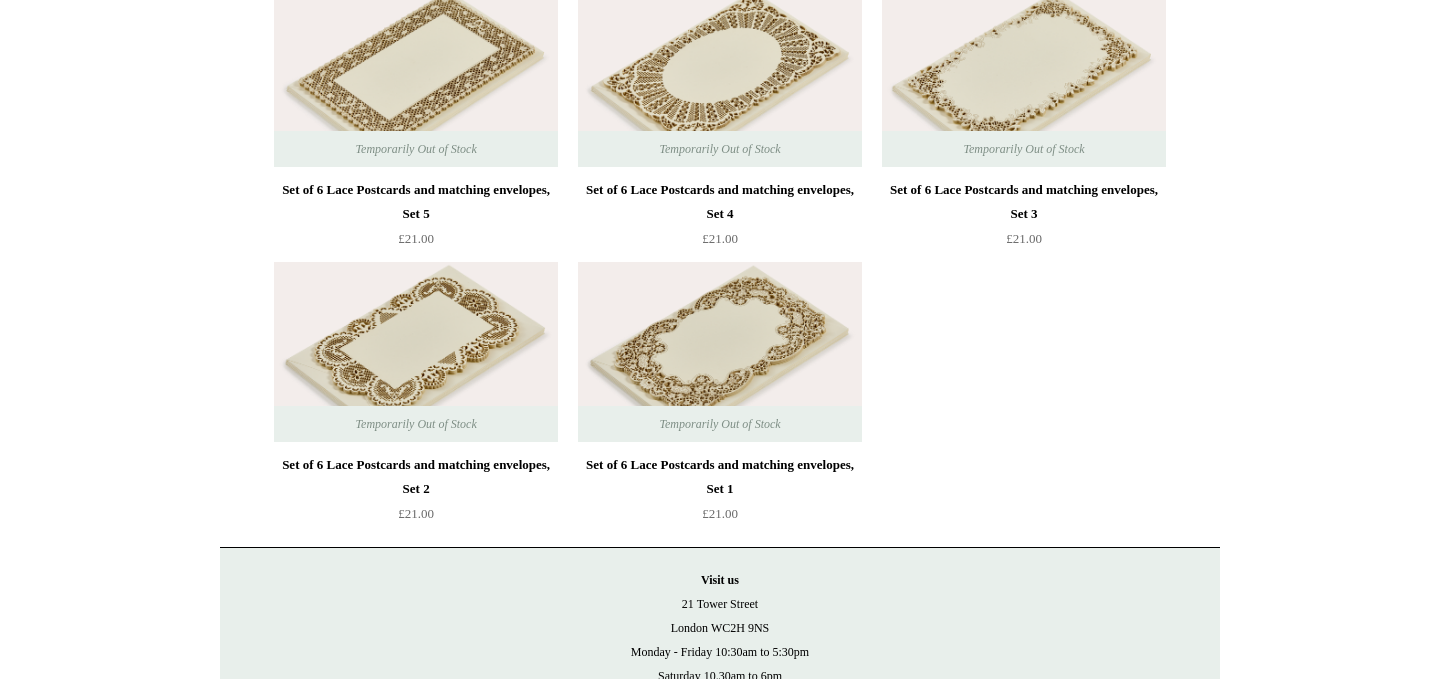 scroll, scrollTop: 3366, scrollLeft: 0, axis: vertical 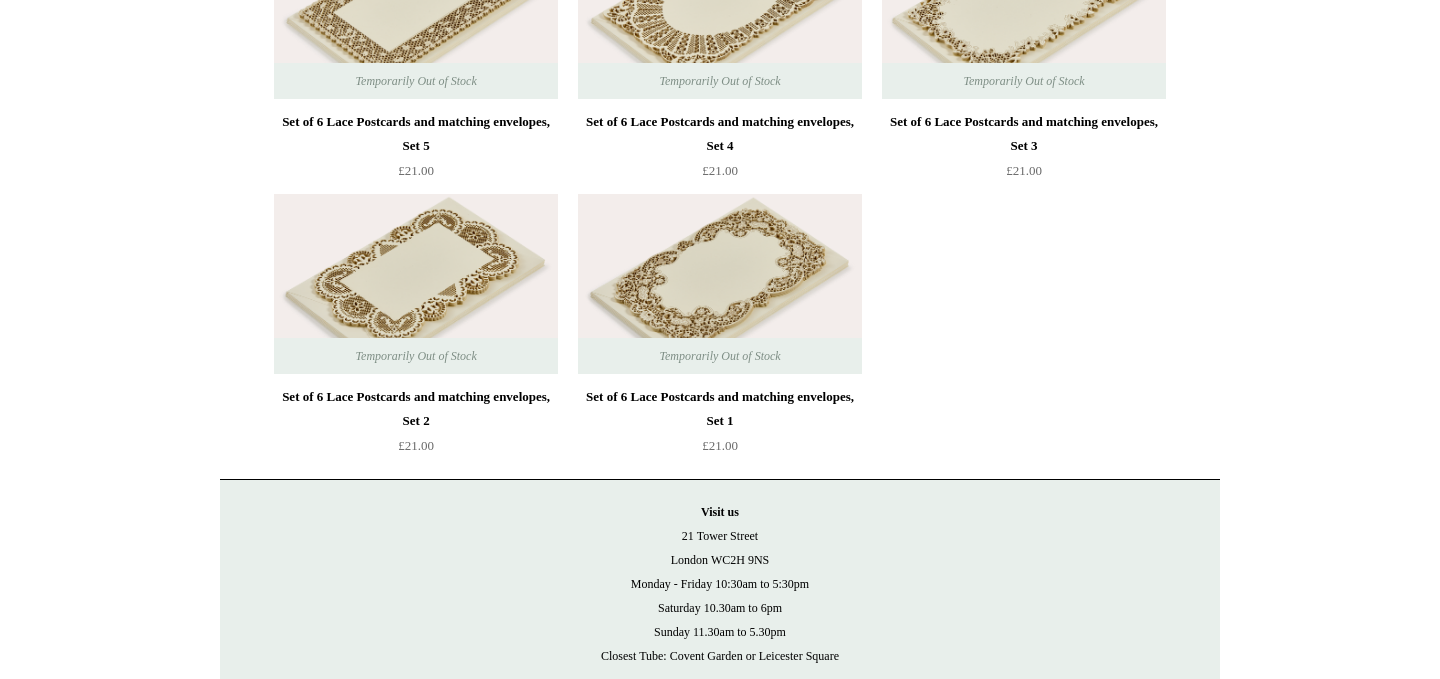 click on "White Rivoli Writing Paper Pad
from
£15.00
from" at bounding box center (743, -1329) 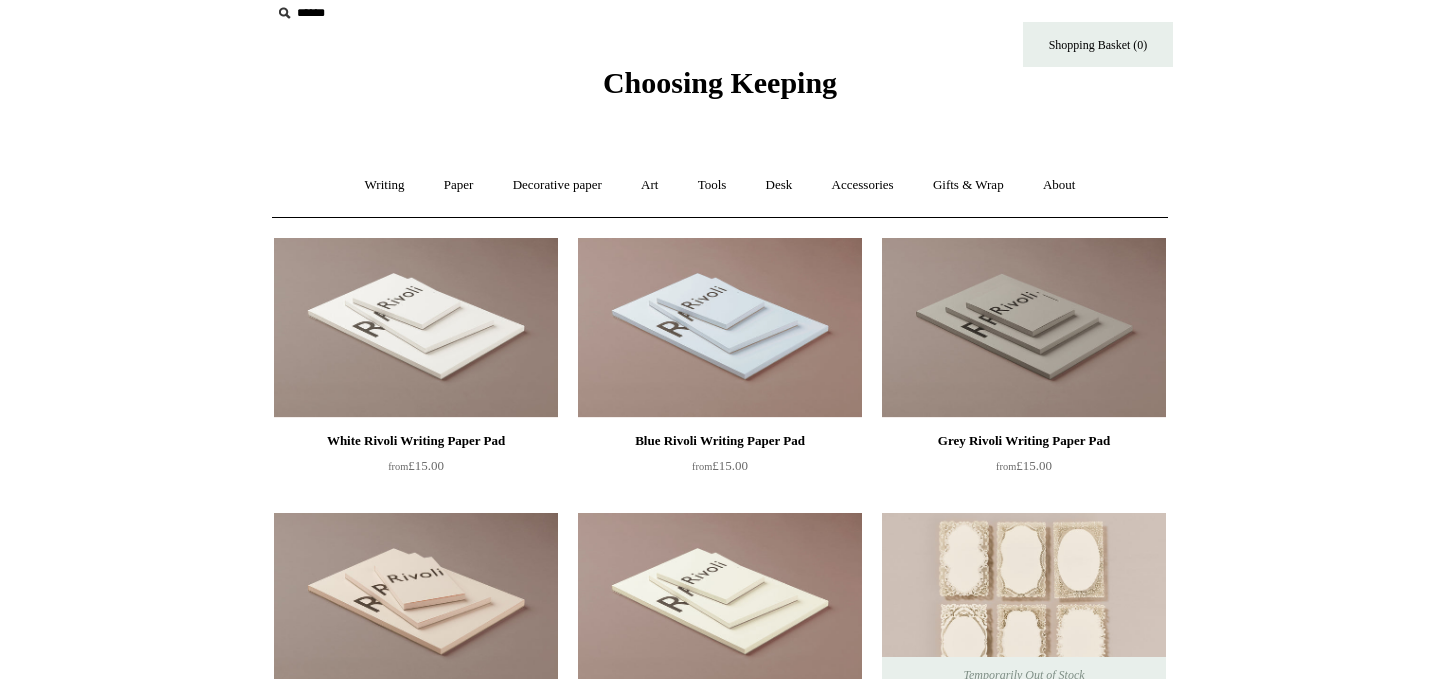 scroll, scrollTop: 0, scrollLeft: 0, axis: both 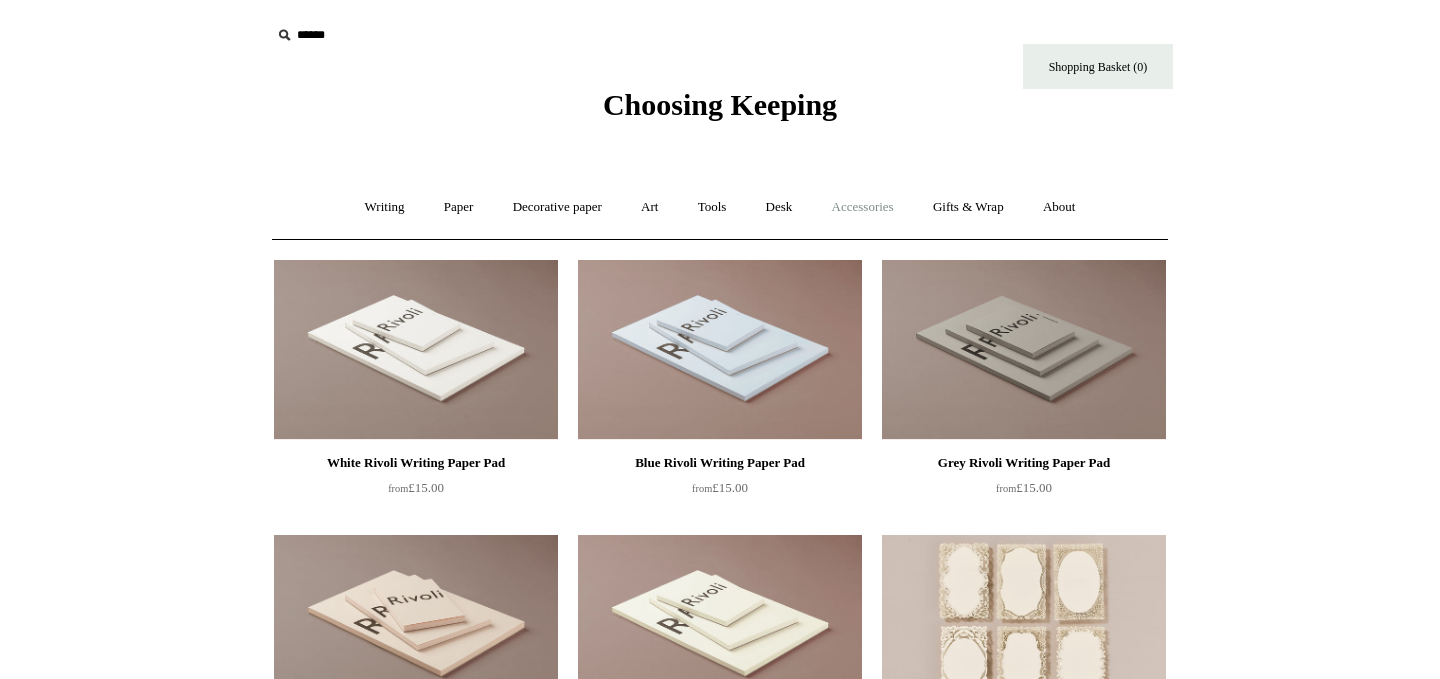 click on "Accessories +" at bounding box center [863, 207] 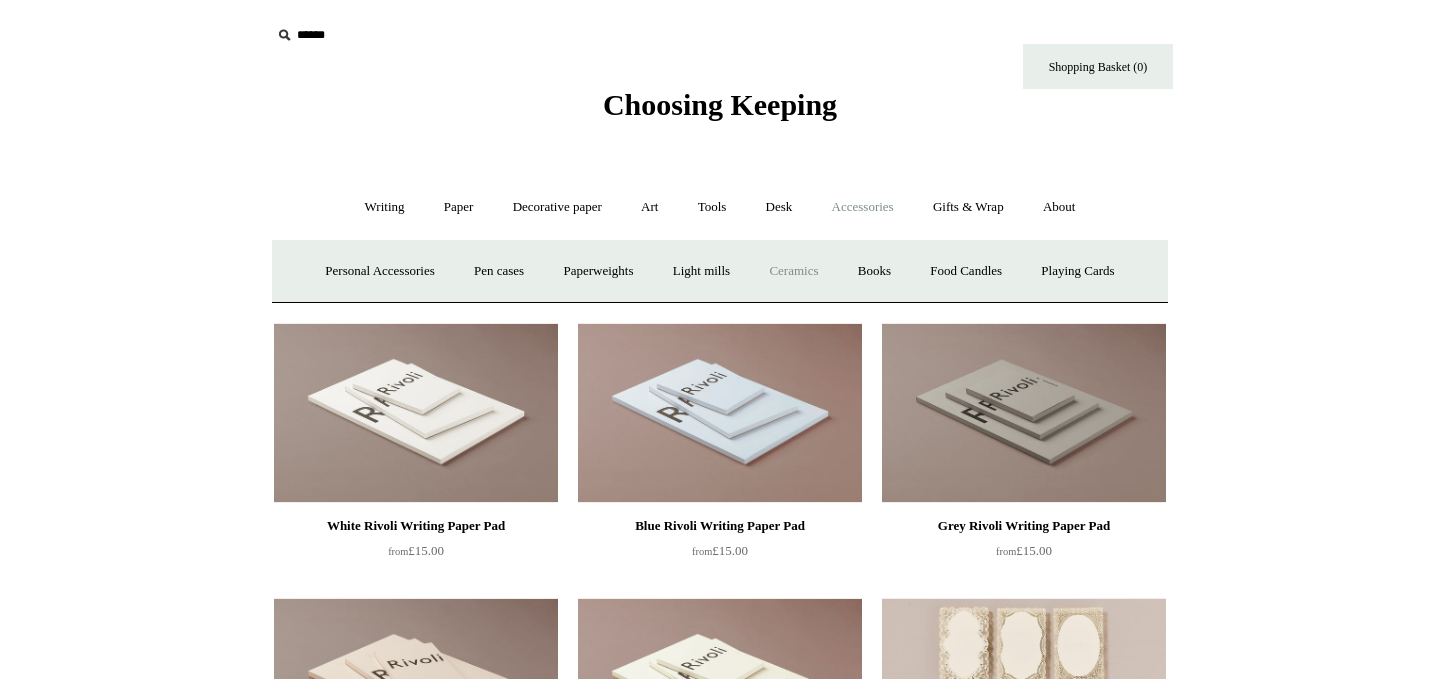 click on "Ceramics  +" at bounding box center (793, 271) 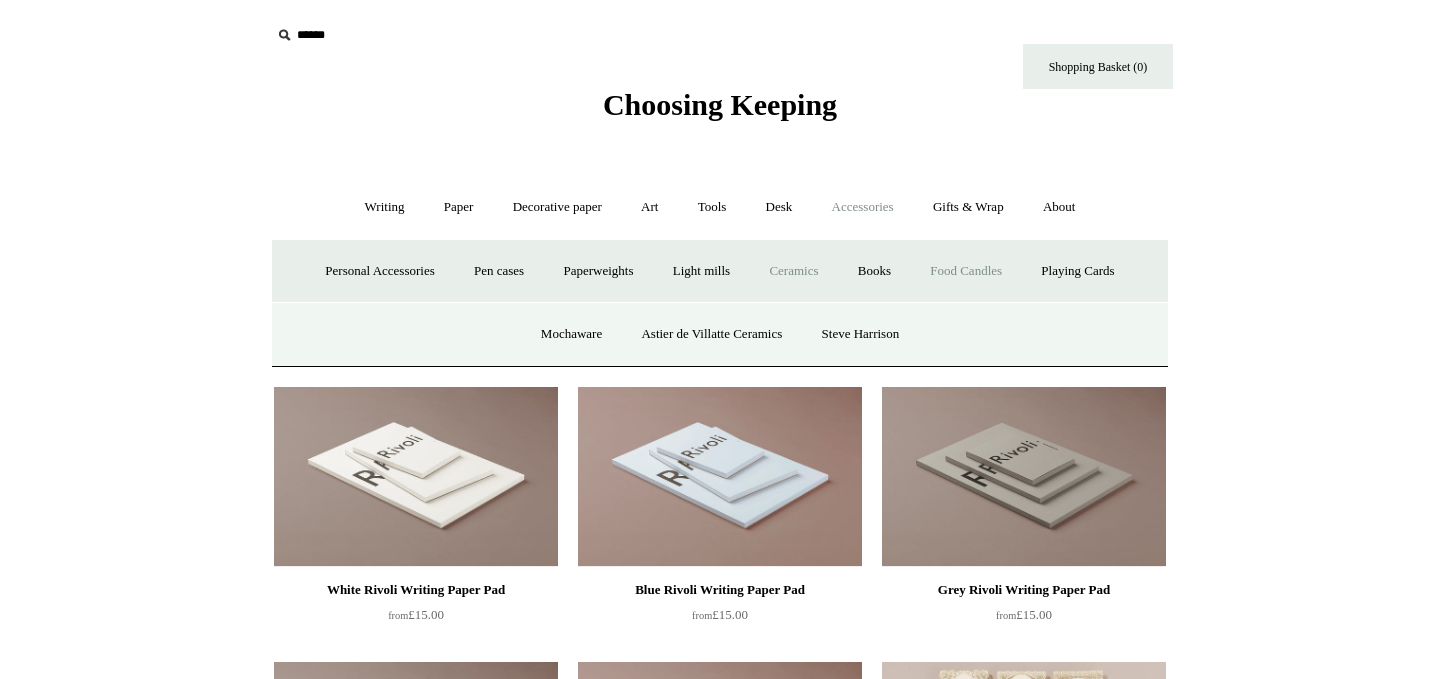 click on "Food Candles" at bounding box center (966, 271) 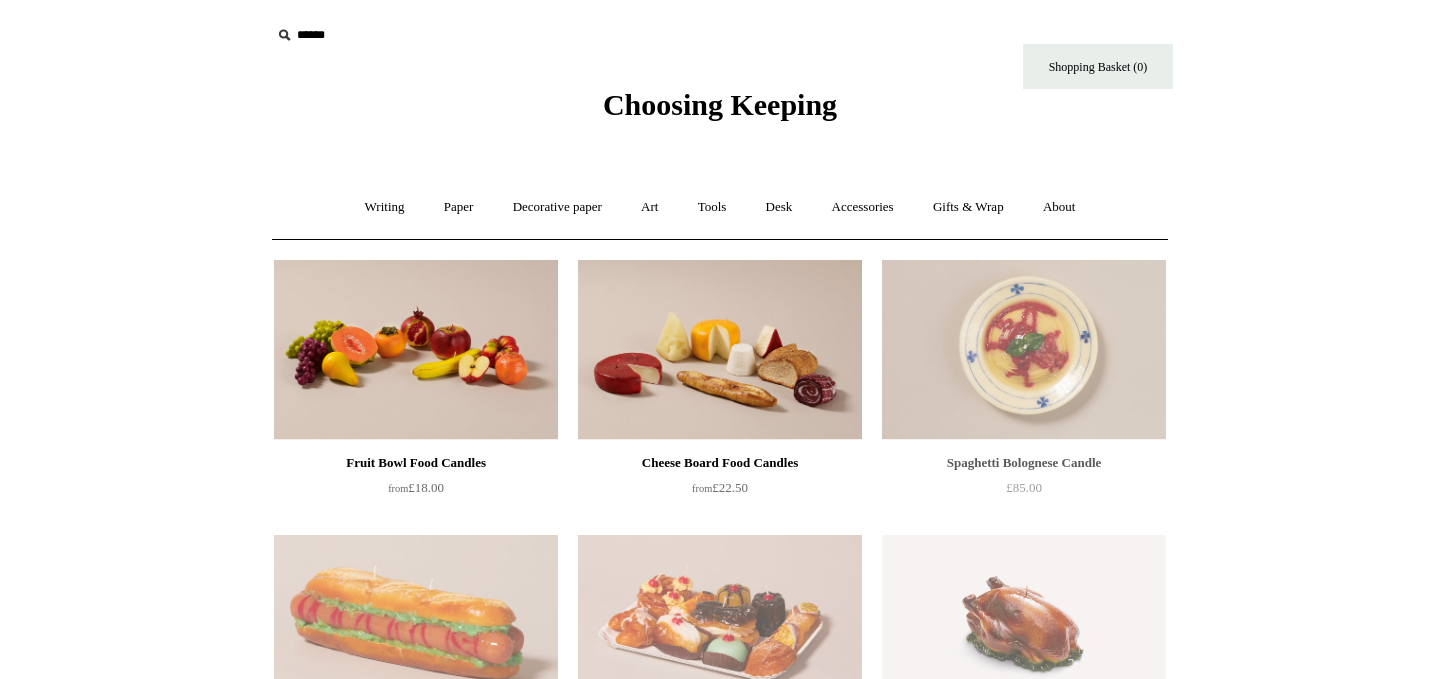 scroll, scrollTop: 0, scrollLeft: 0, axis: both 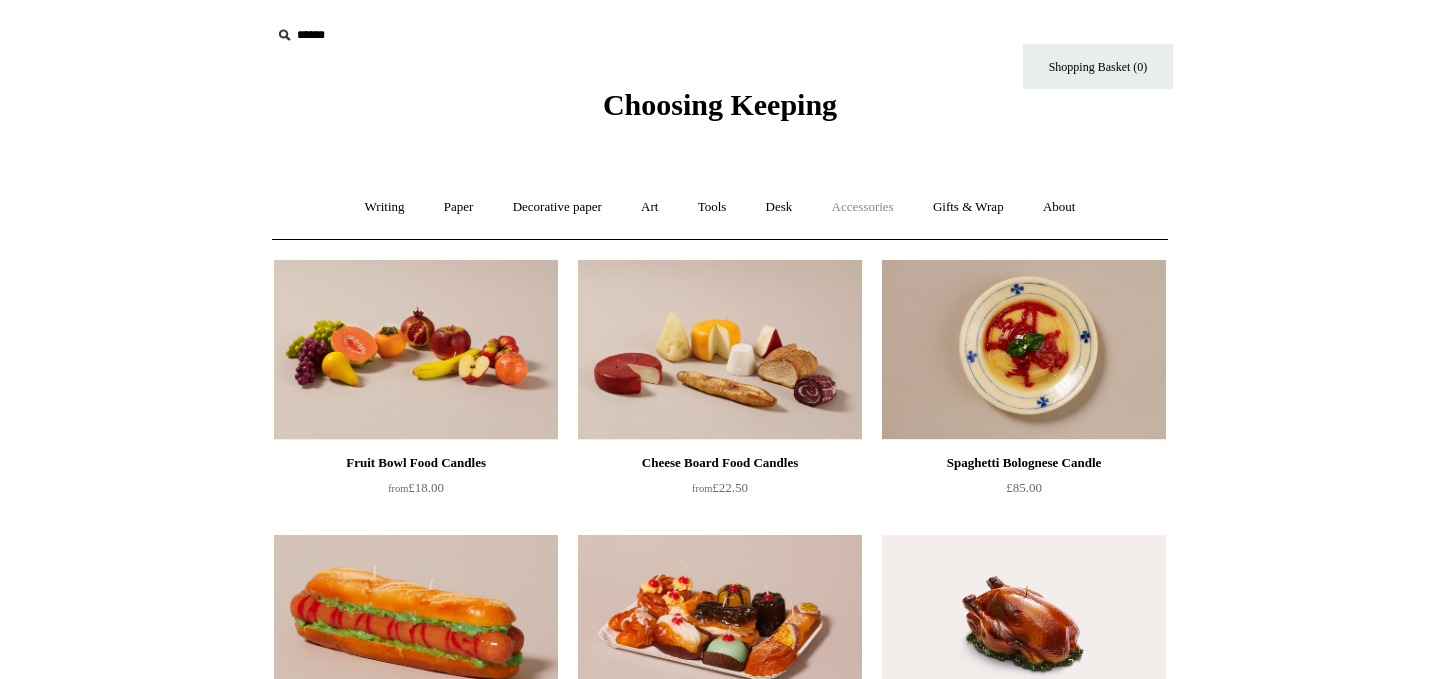 click on "Accessories +" at bounding box center [863, 207] 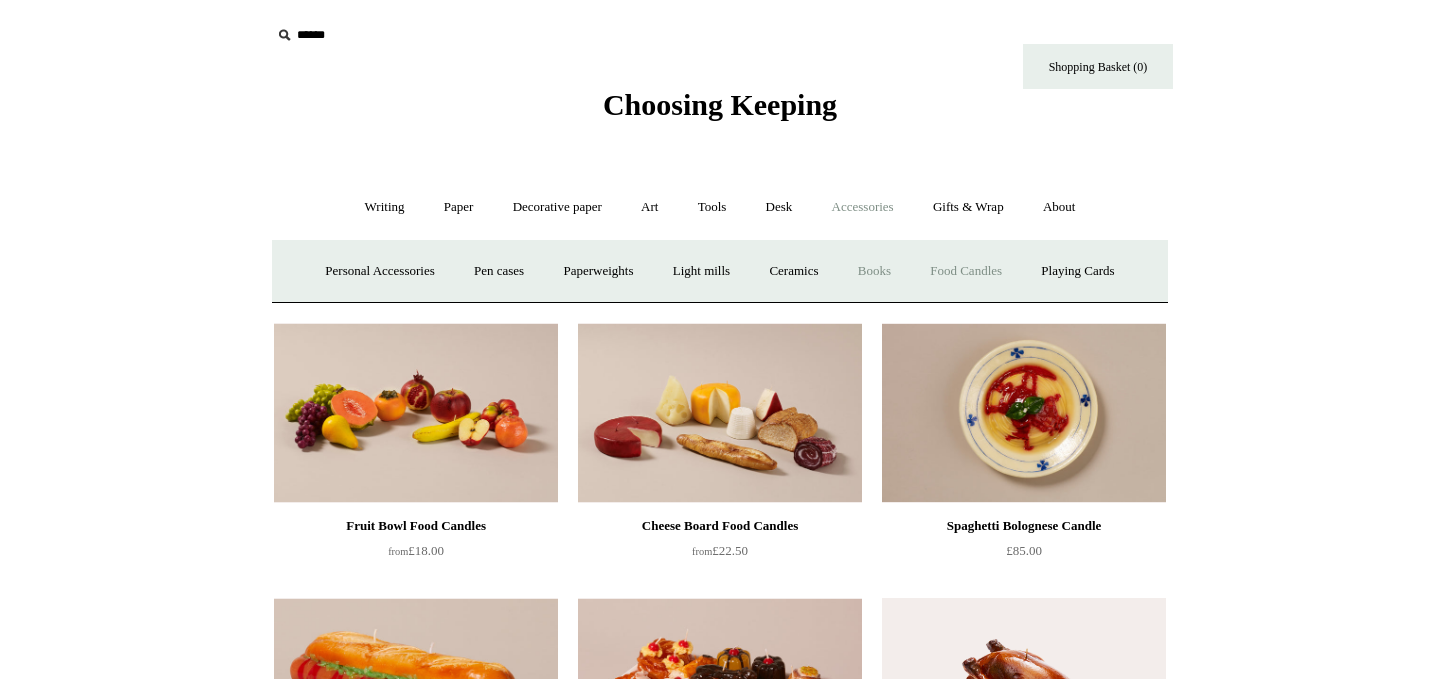 click on "Books" at bounding box center [874, 271] 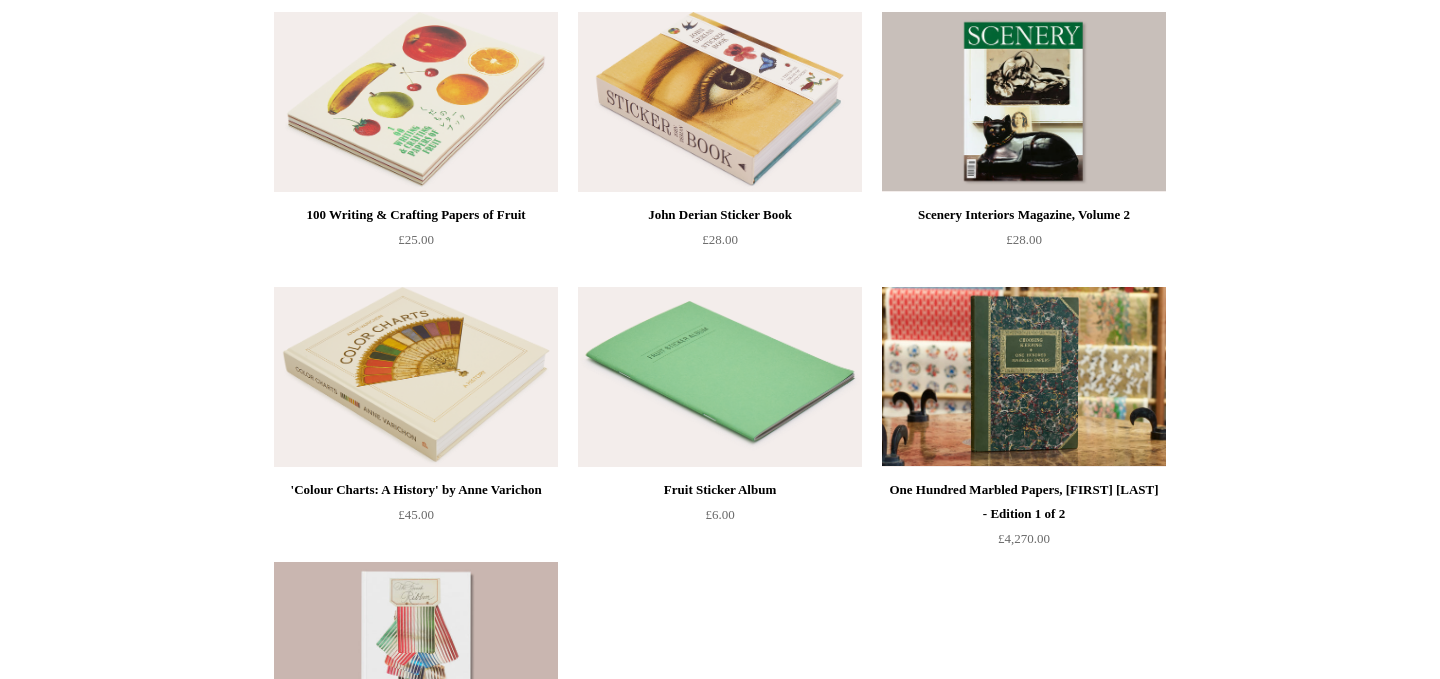 scroll, scrollTop: 0, scrollLeft: 0, axis: both 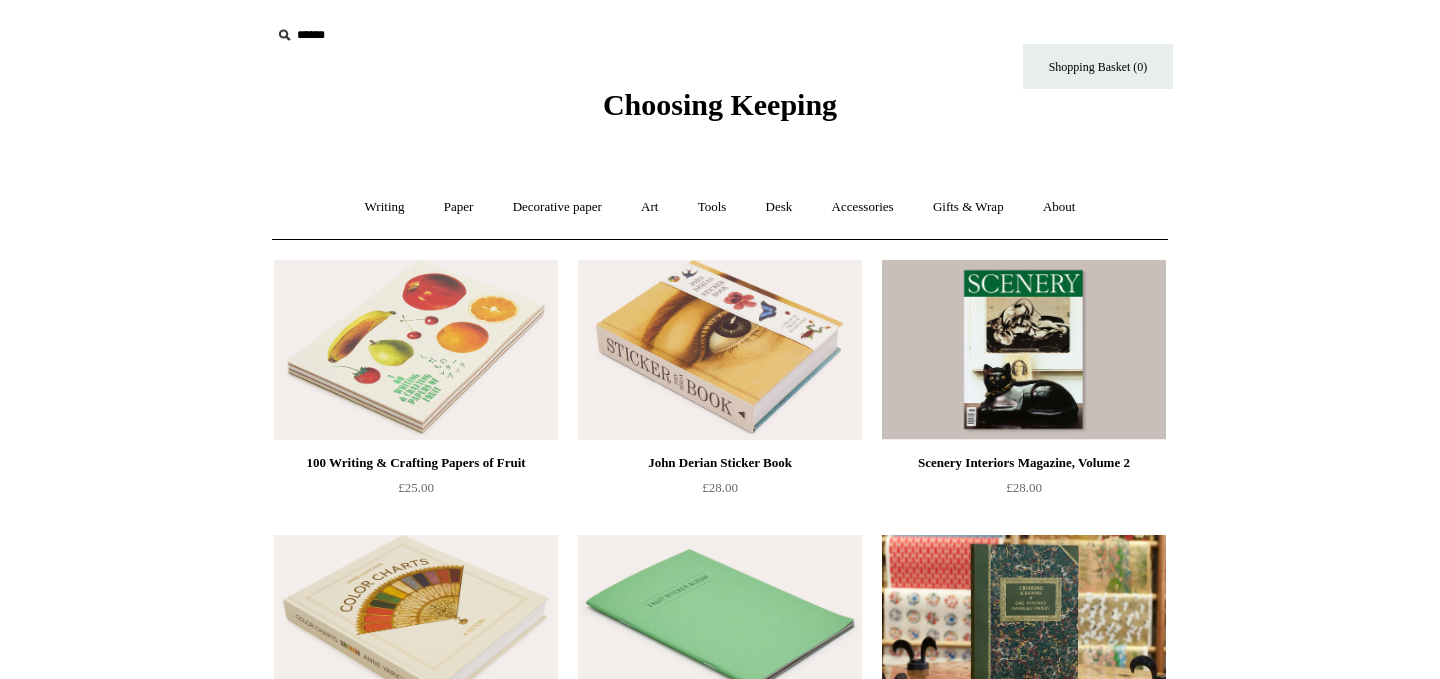 click on "Menu
Choosing Keeping
*
Shipping Information
Shopping Basket (0)
*
⤺
+ +" at bounding box center [720, 704] 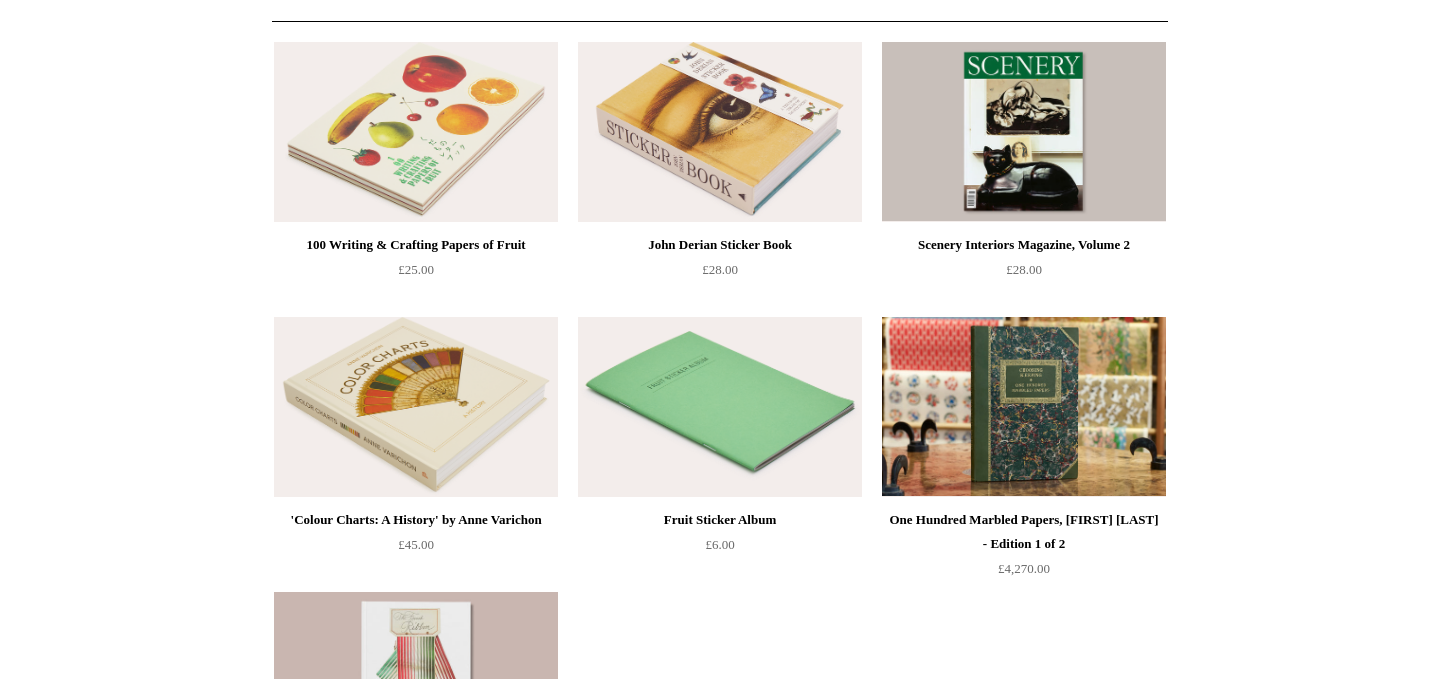 scroll, scrollTop: 0, scrollLeft: 0, axis: both 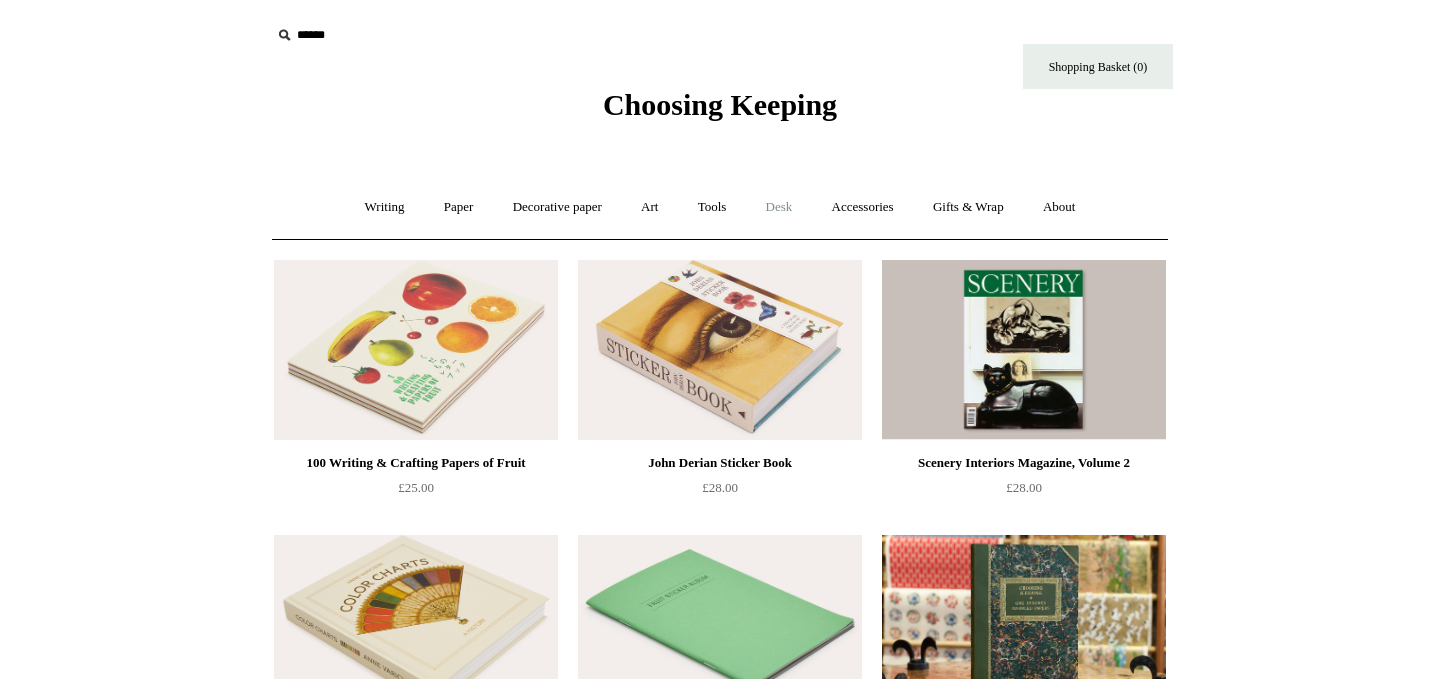 click on "Desk +" at bounding box center [779, 207] 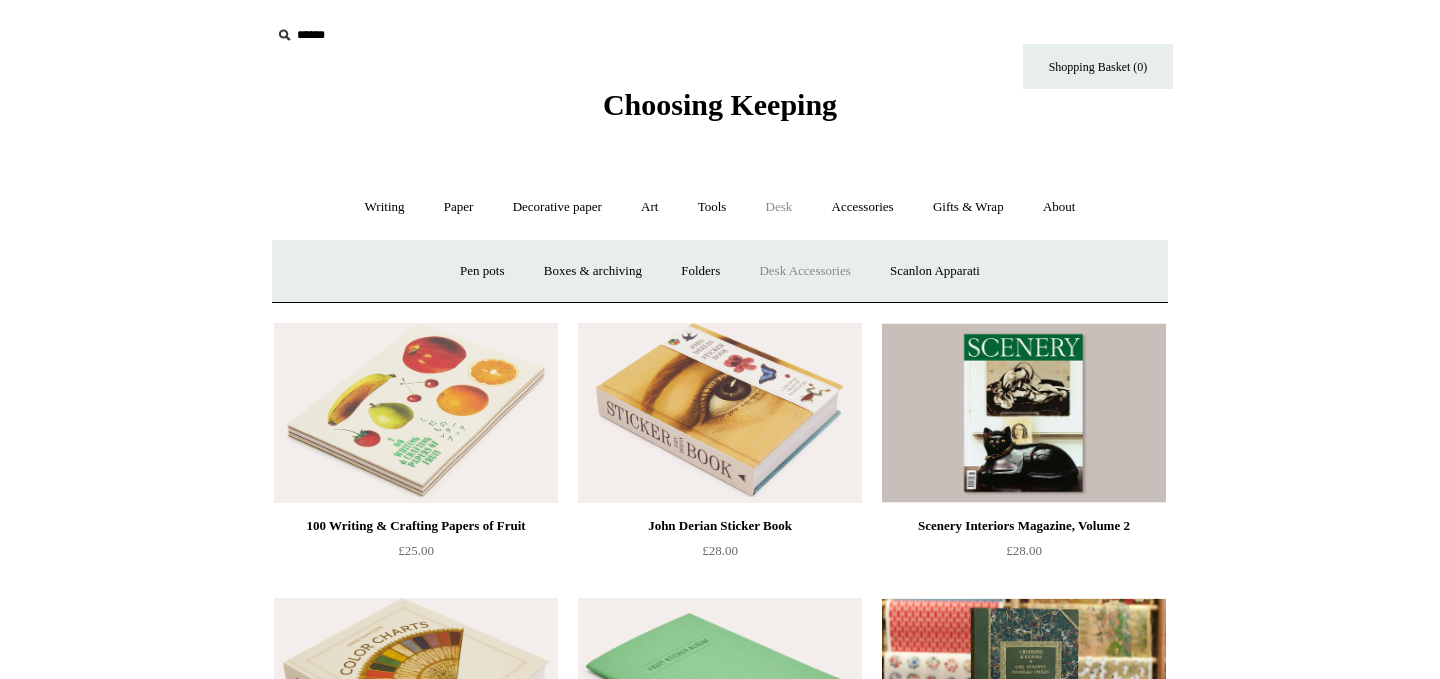 click on "Desk Accessories" at bounding box center [804, 271] 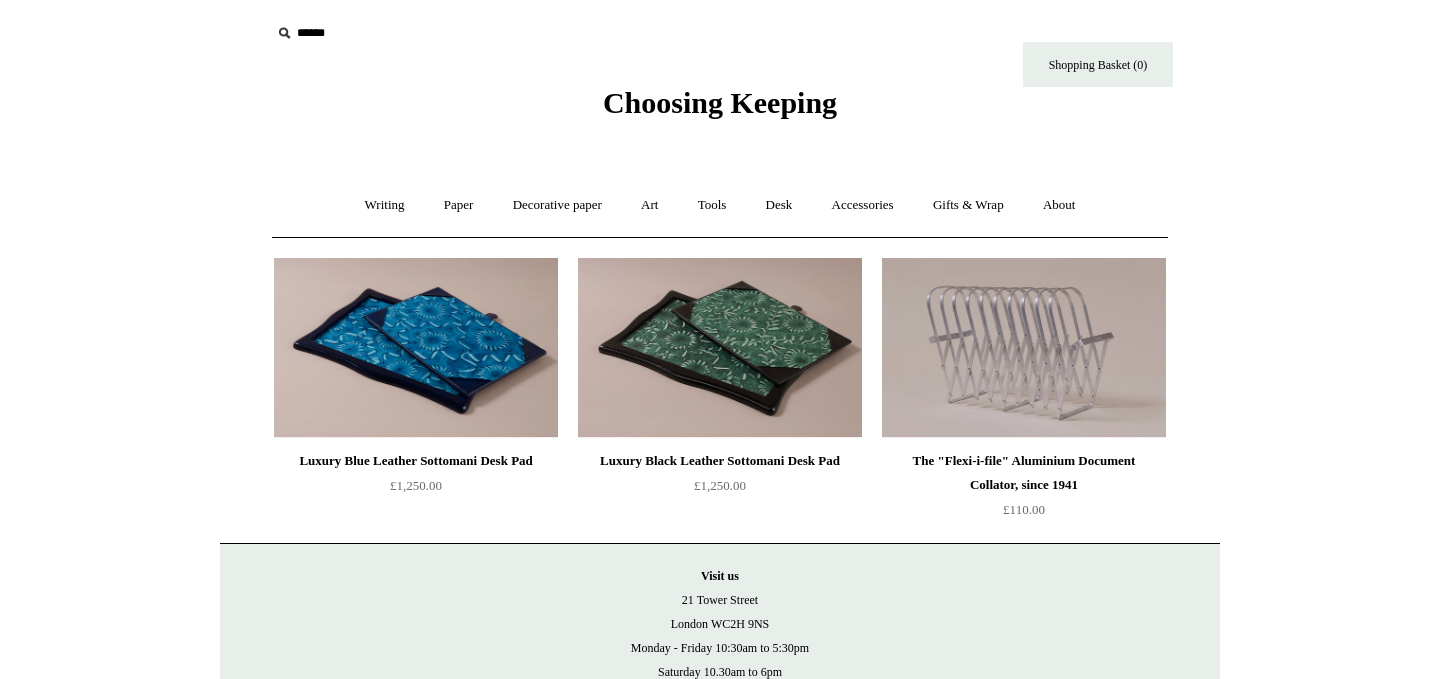 scroll, scrollTop: 0, scrollLeft: 0, axis: both 